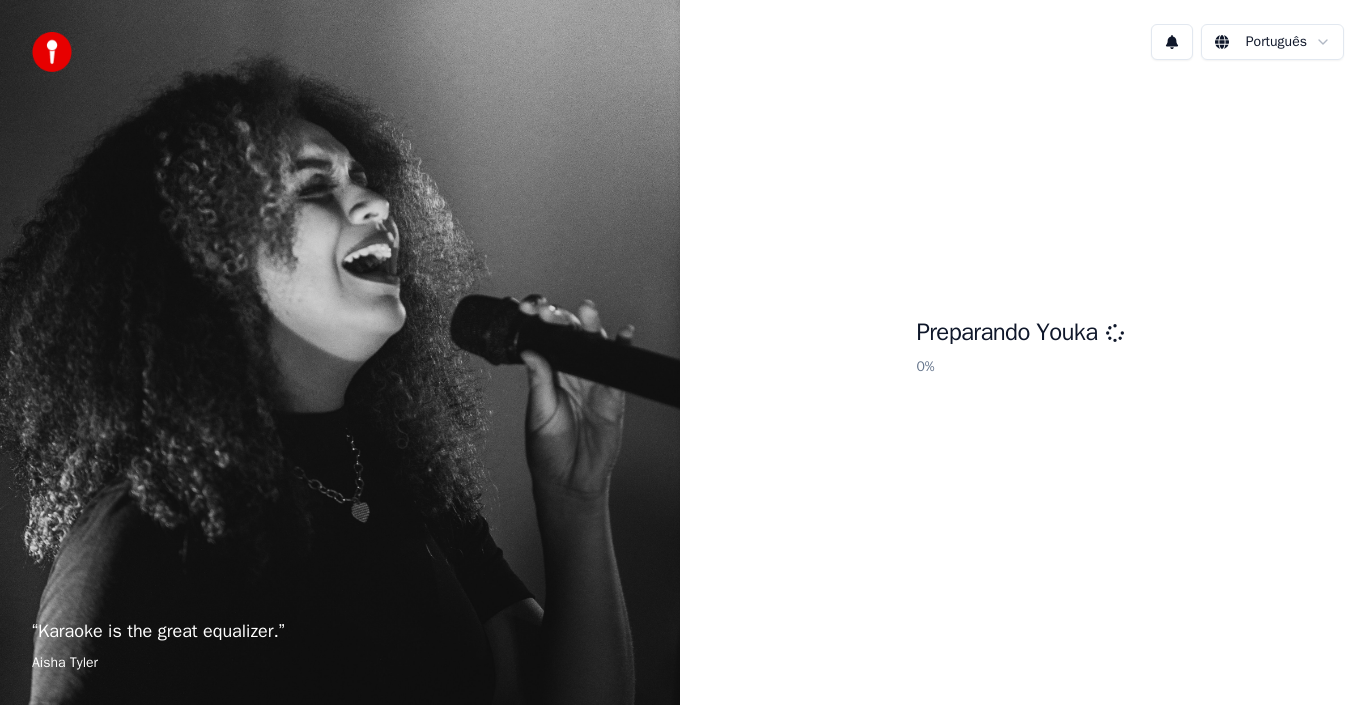 scroll, scrollTop: 0, scrollLeft: 0, axis: both 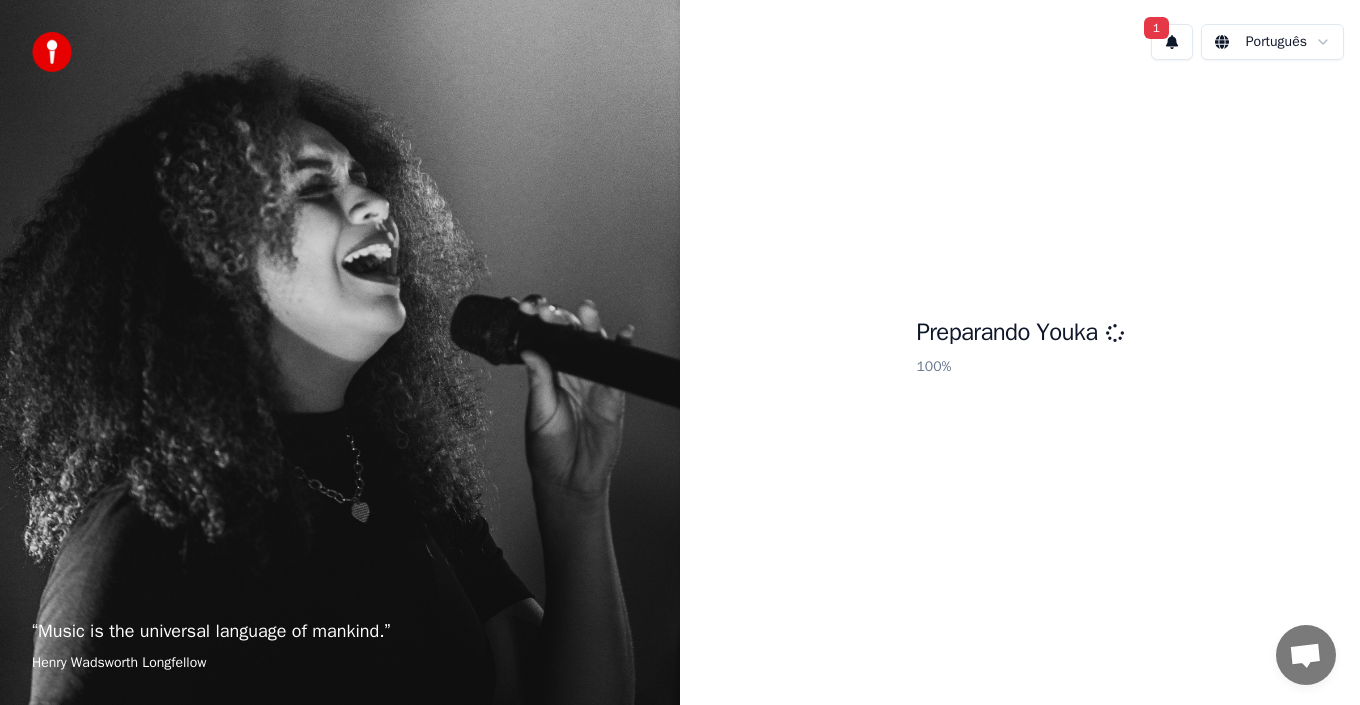click on "1" at bounding box center (1172, 42) 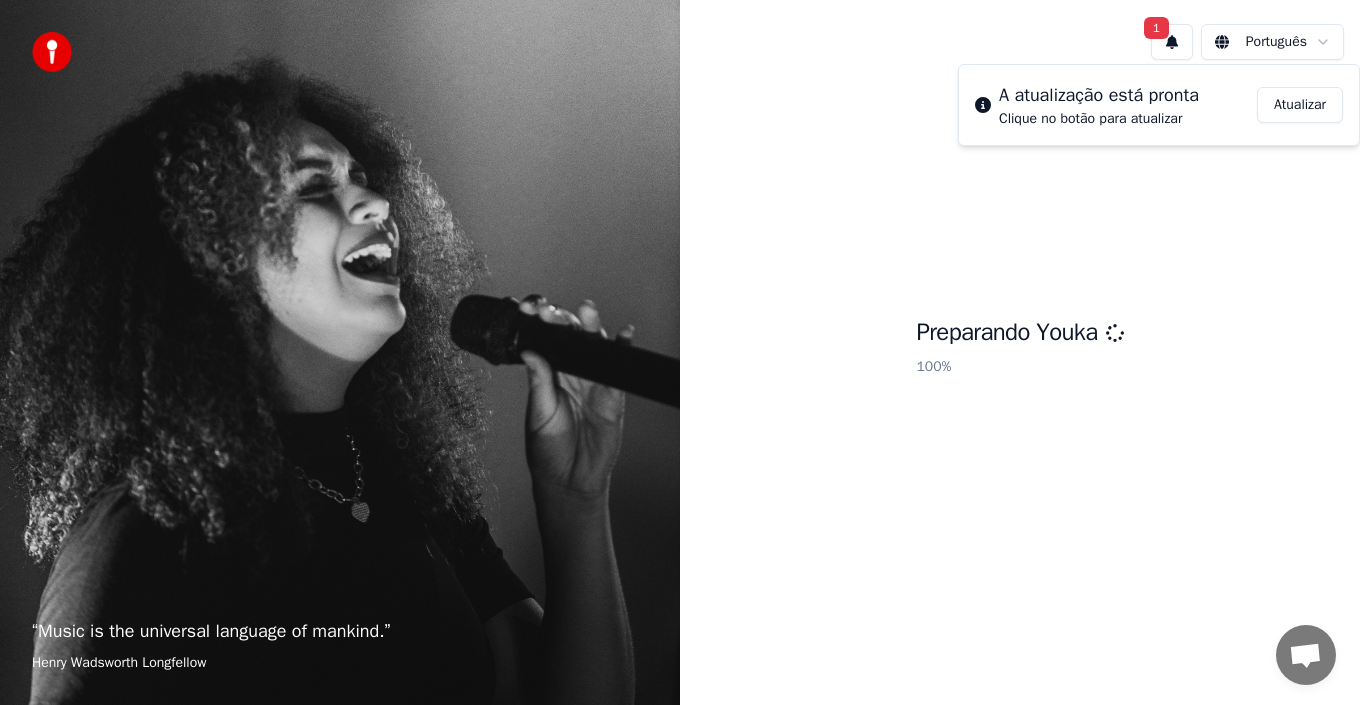 click on "Atualizar" at bounding box center (1300, 105) 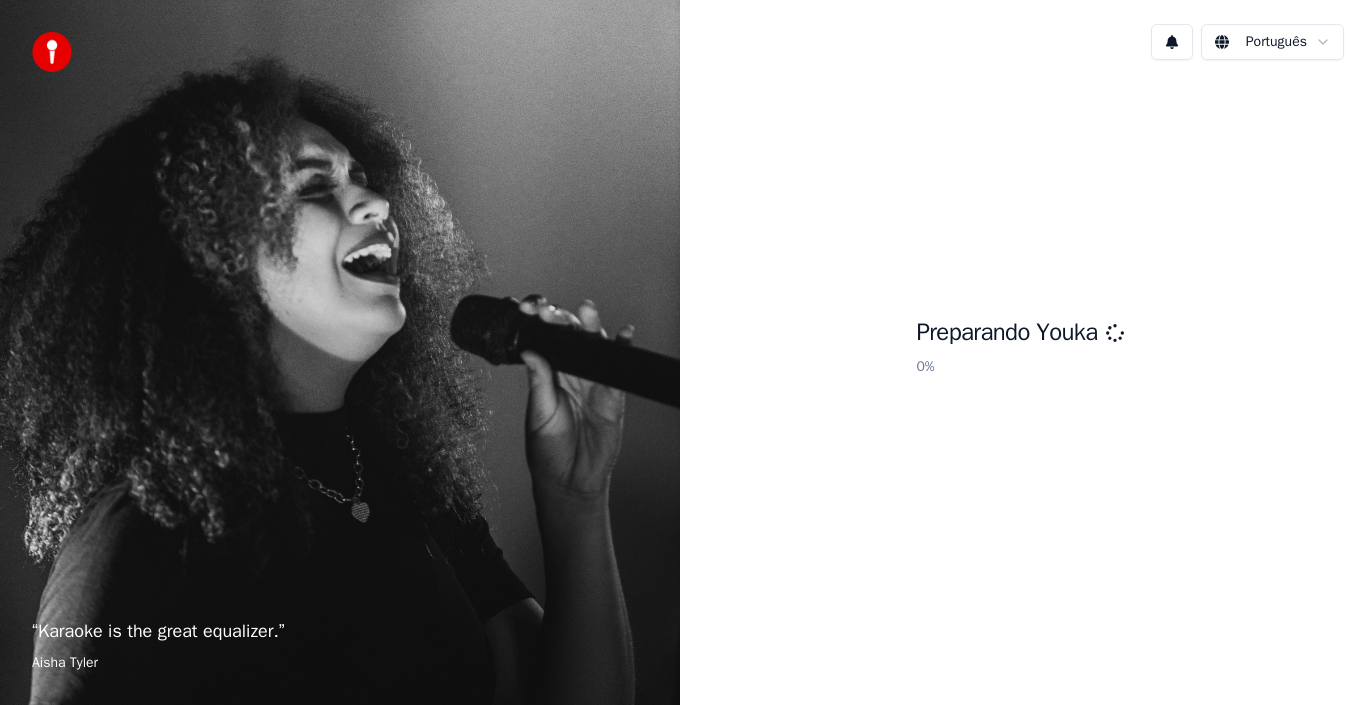 scroll, scrollTop: 0, scrollLeft: 0, axis: both 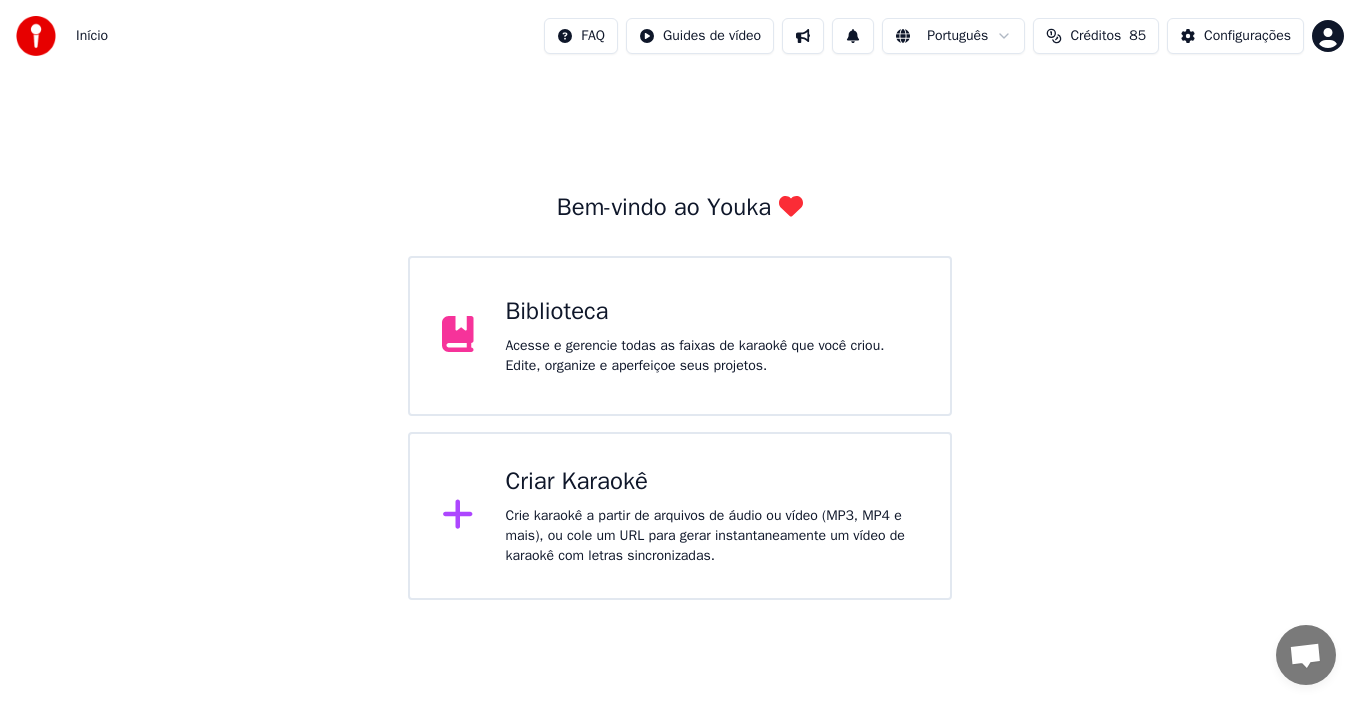 click on "Criar Karaokê Crie karaokê a partir de arquivos de áudio ou vídeo (MP3, MP4 e mais), ou cole um URL para gerar instantaneamente um vídeo de karaokê com letras sincronizadas." at bounding box center (712, 516) 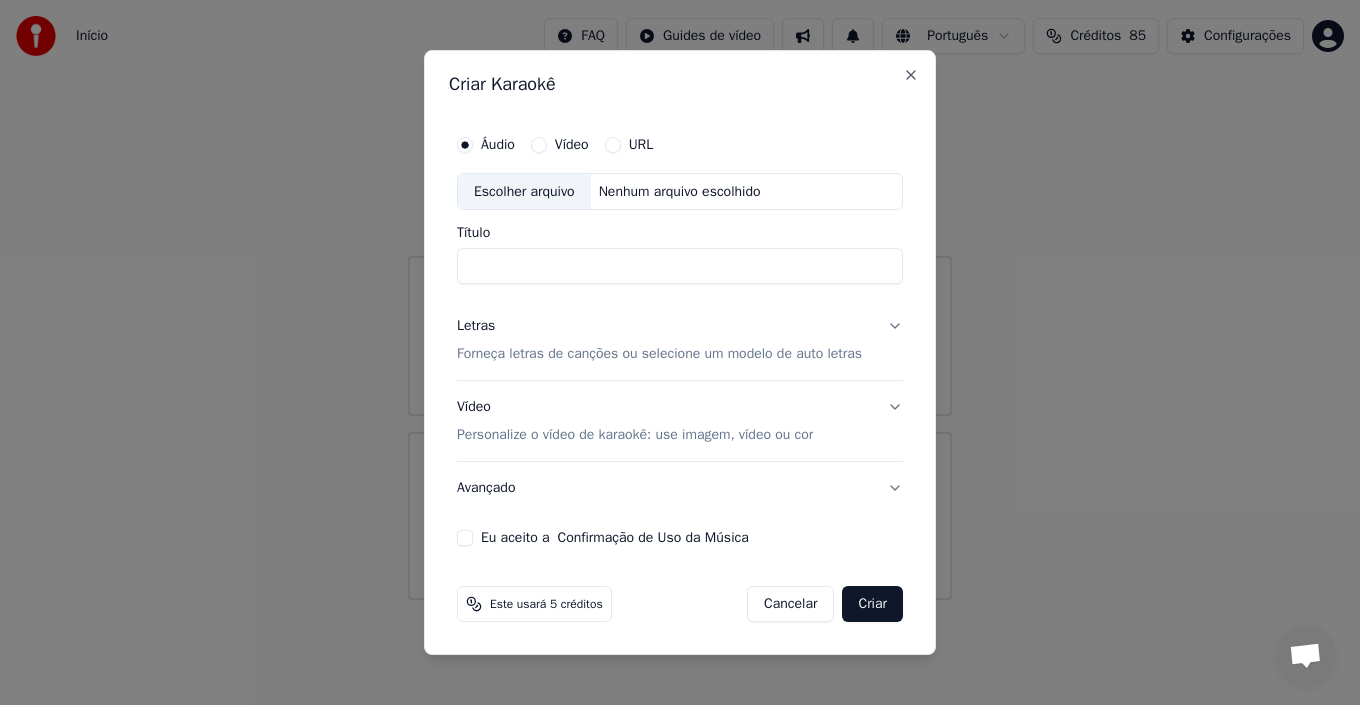 click on "Vídeo" at bounding box center (539, 145) 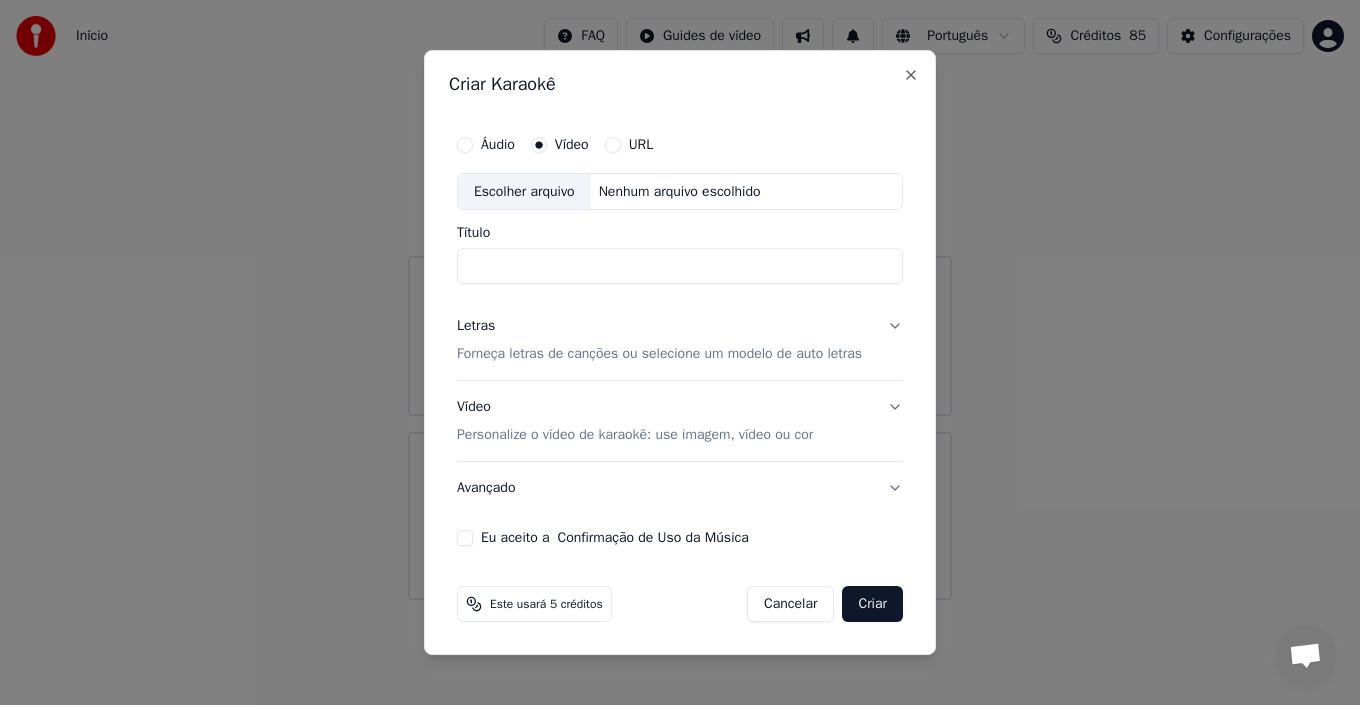 click on "Escolher arquivo" at bounding box center [524, 192] 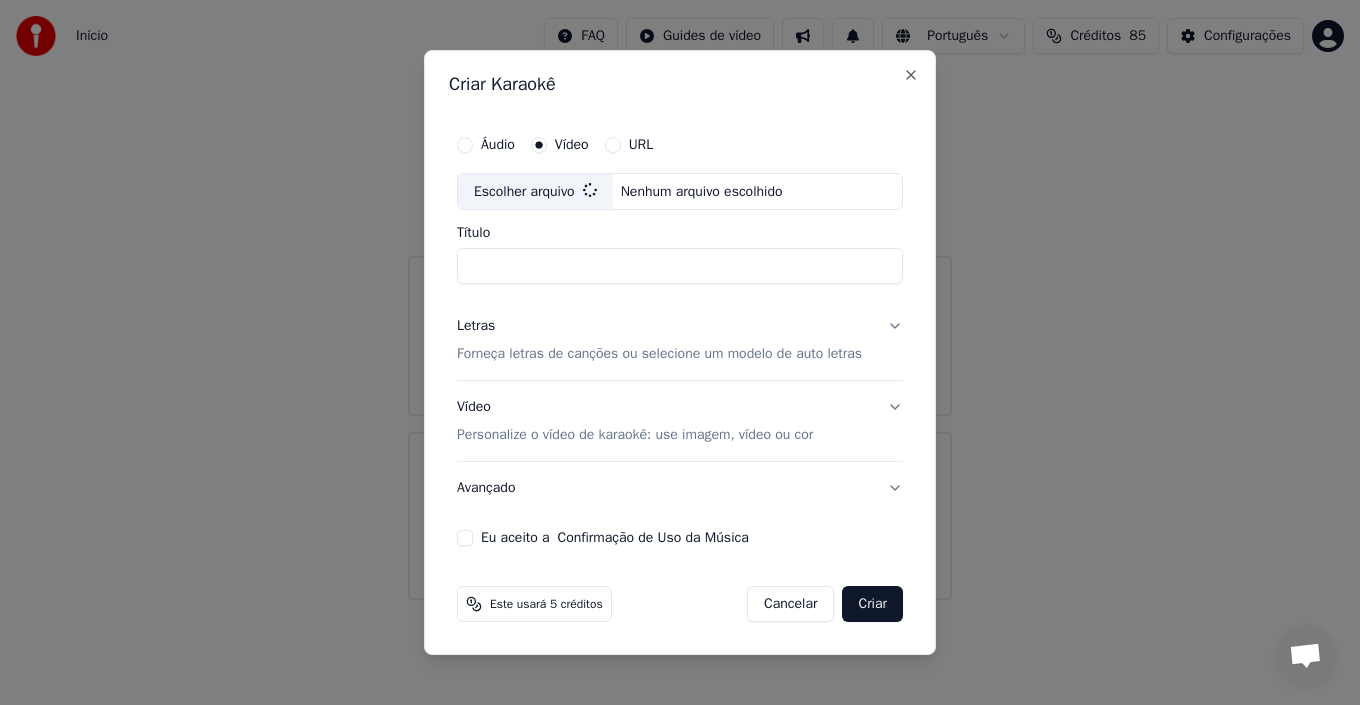type on "**********" 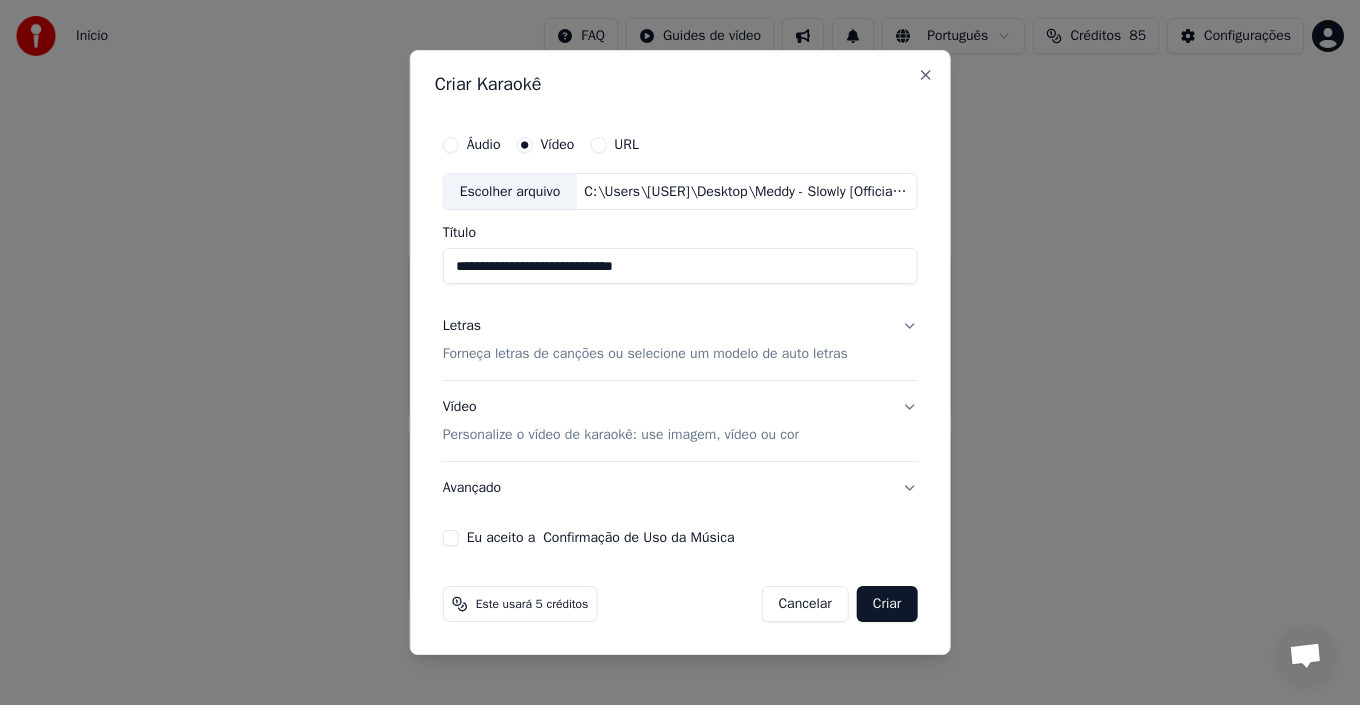 click on "Forneça letras de canções ou selecione um modelo de auto letras" at bounding box center [645, 355] 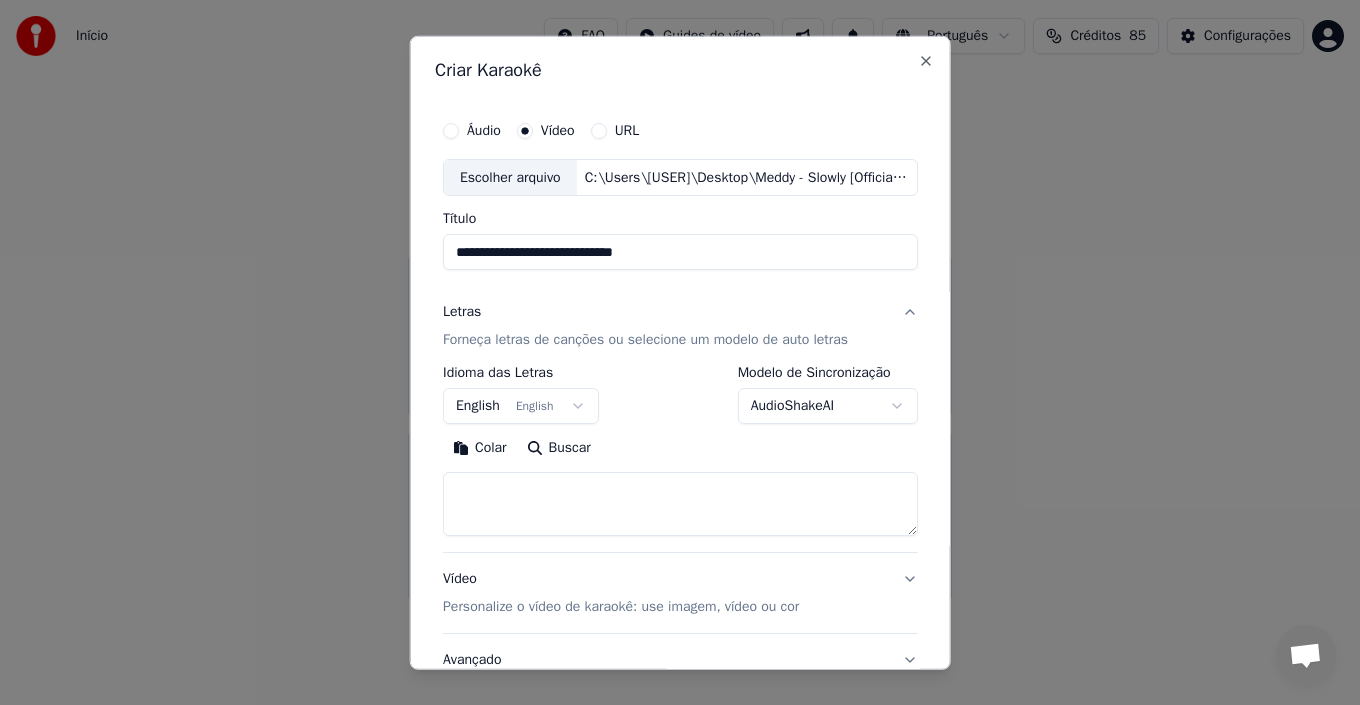 click on "English English" at bounding box center [521, 406] 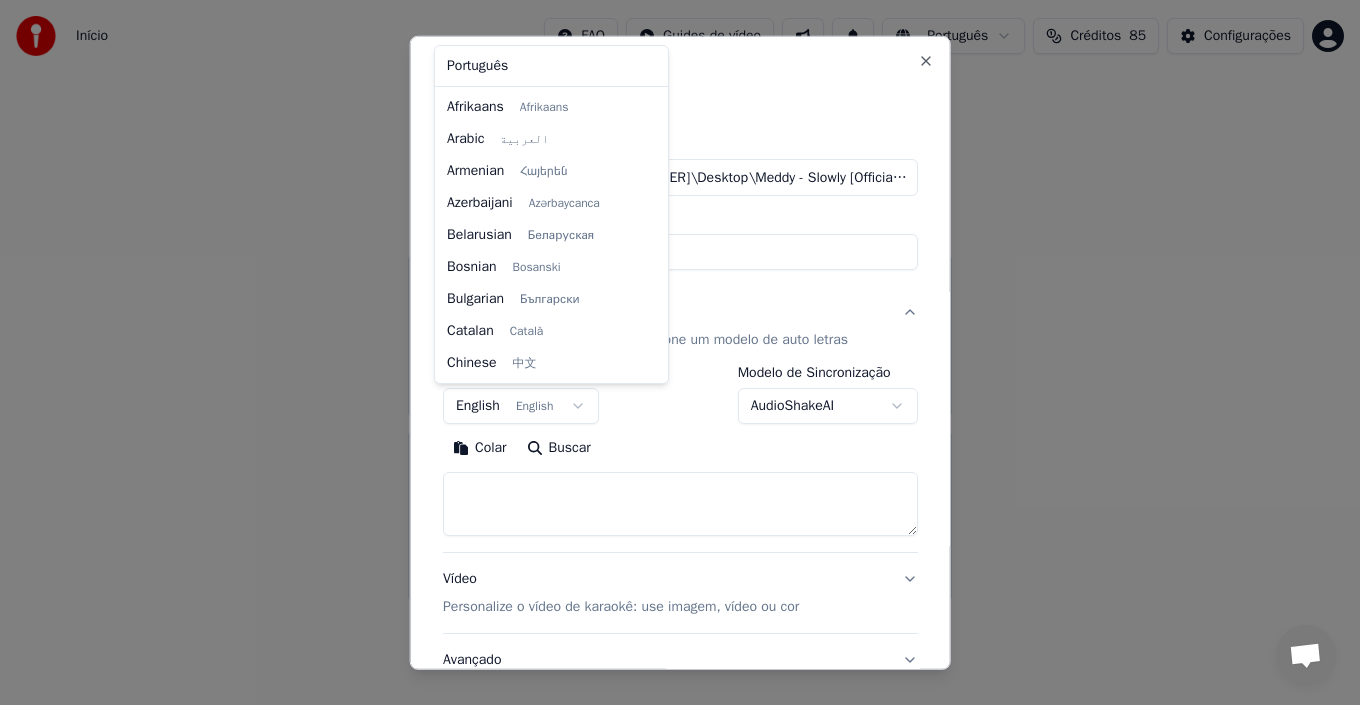 scroll, scrollTop: 160, scrollLeft: 0, axis: vertical 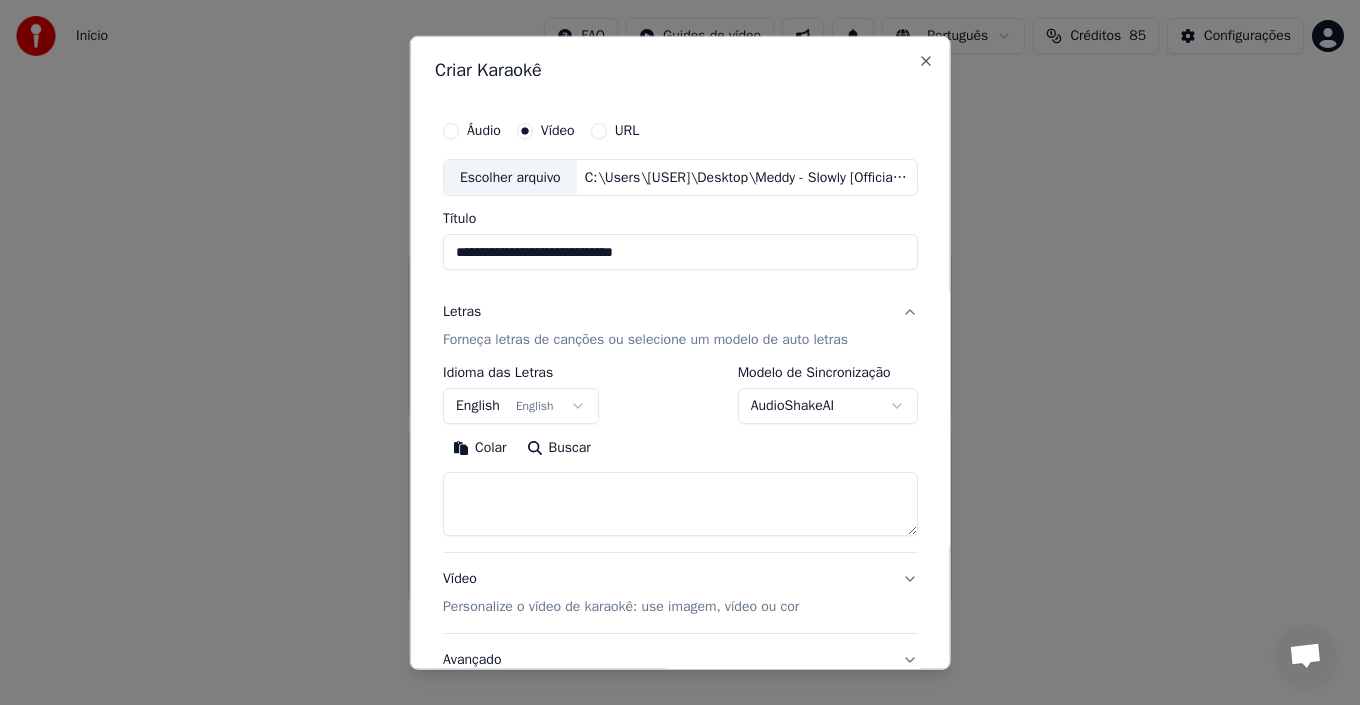 click at bounding box center [680, 504] 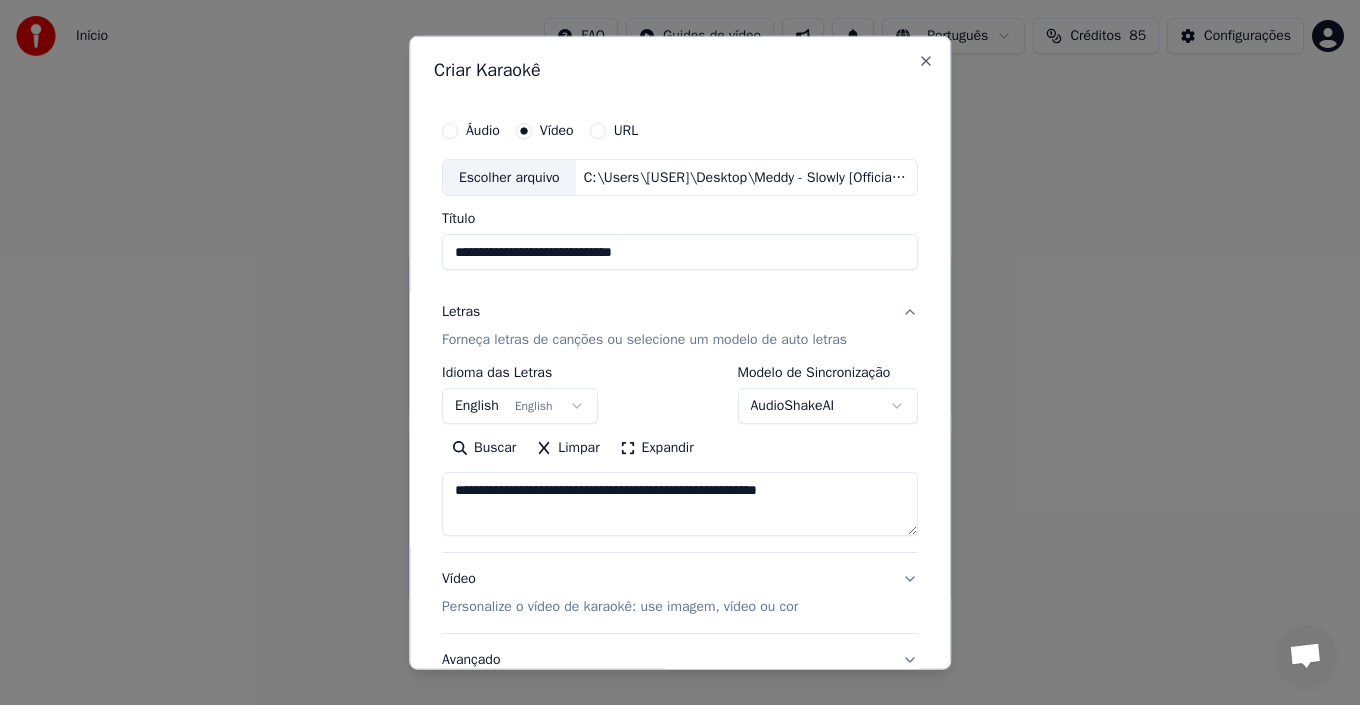 type on "**********" 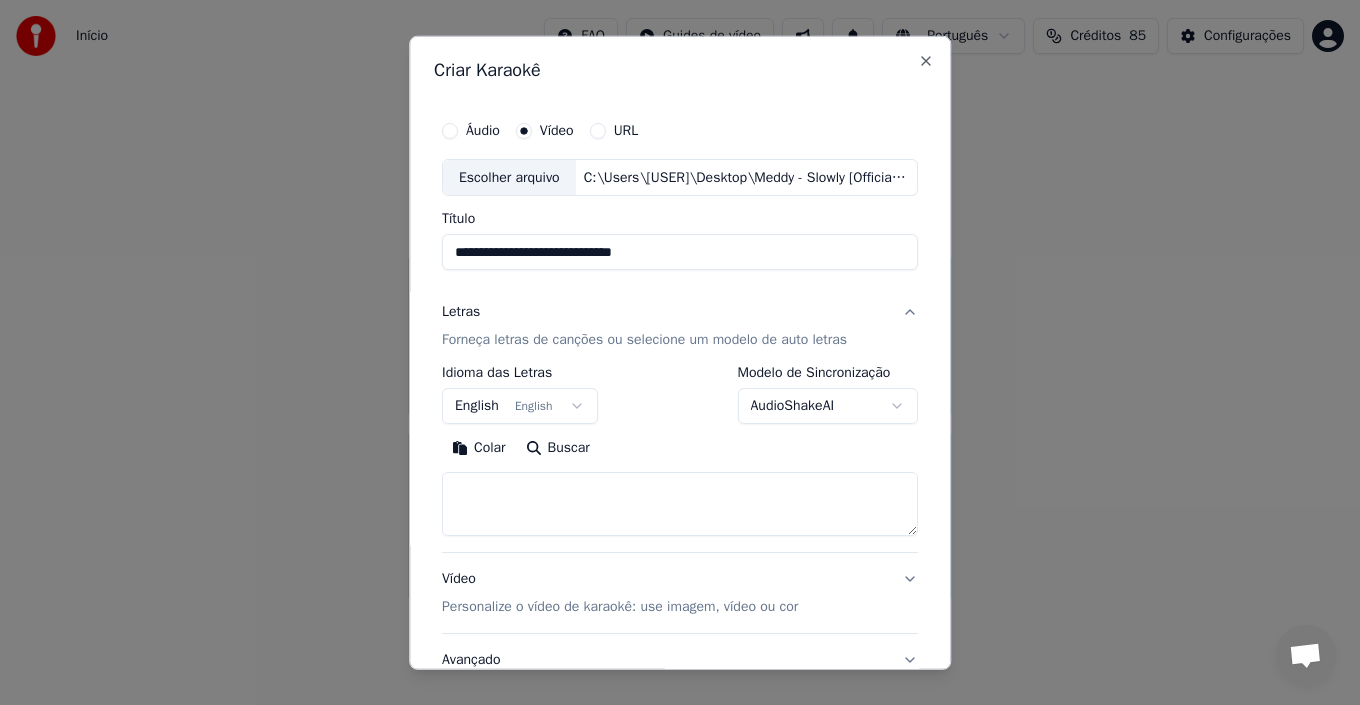 click at bounding box center [680, 504] 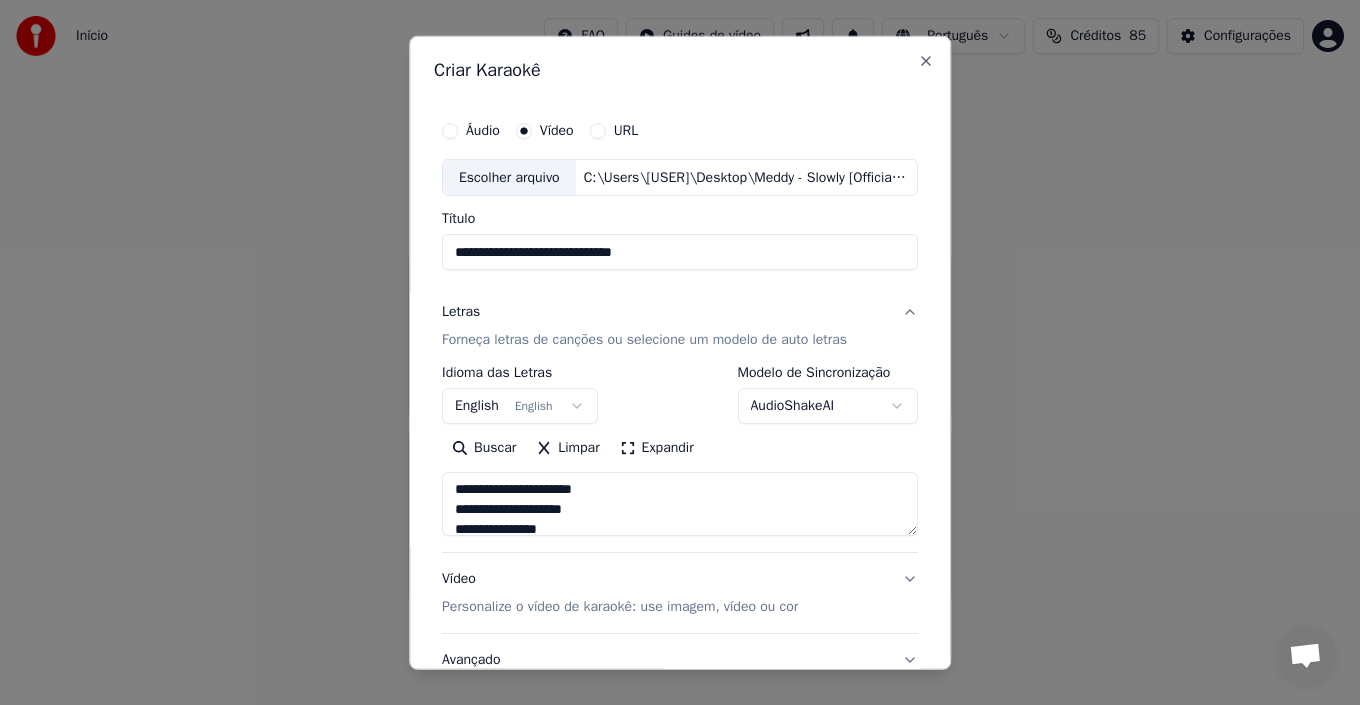 scroll, scrollTop: 0, scrollLeft: 0, axis: both 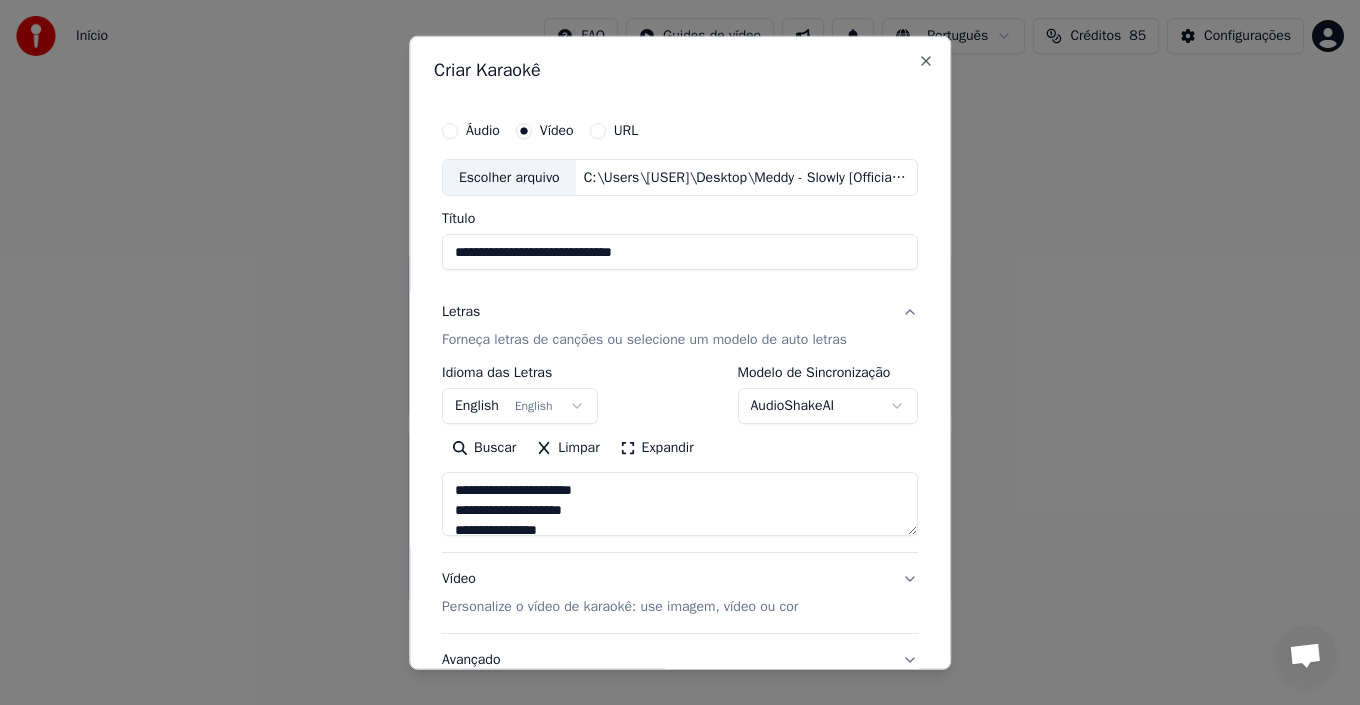 type on "**********" 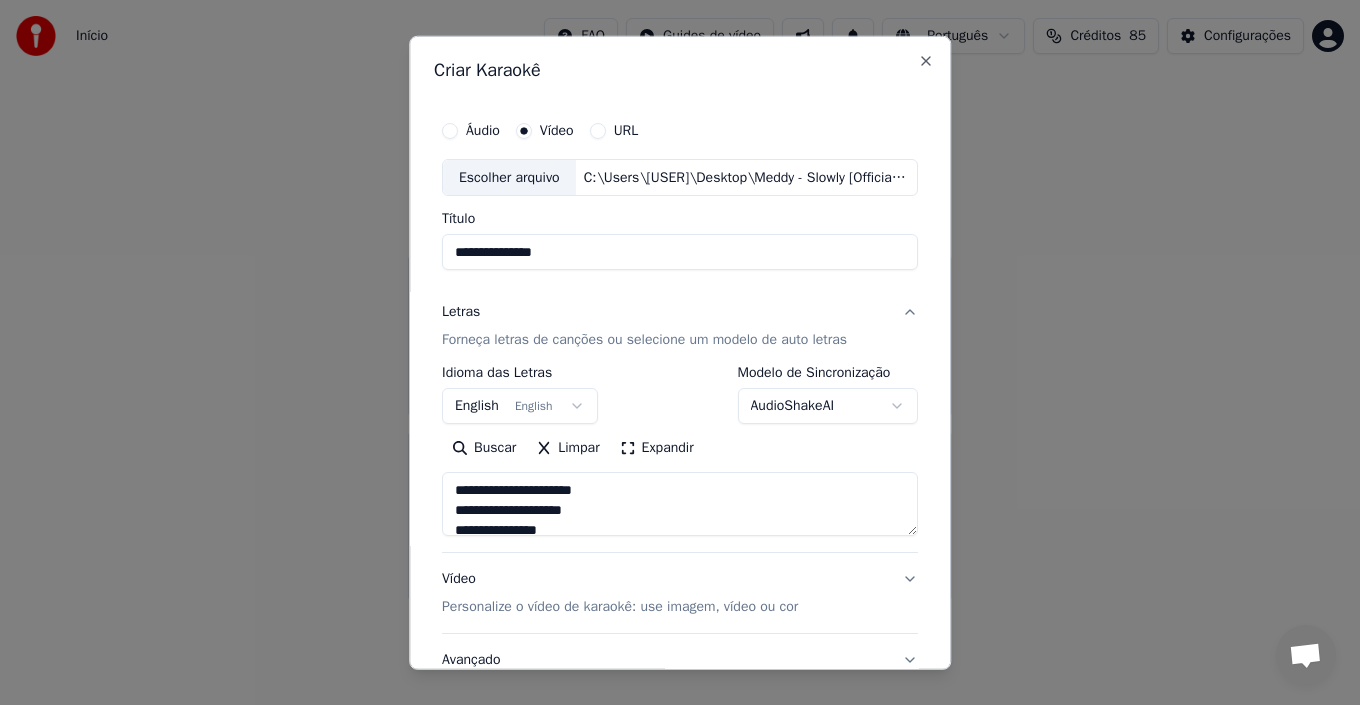 click on "**********" at bounding box center (680, 252) 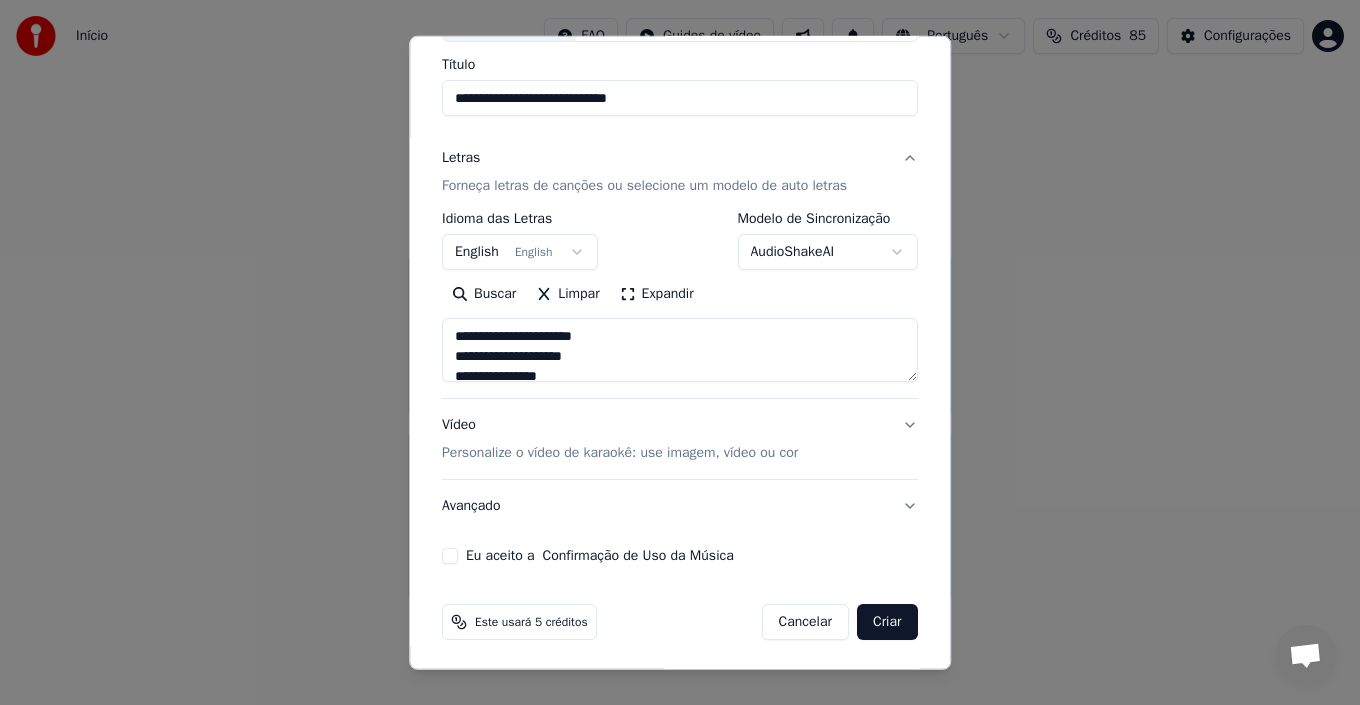 scroll, scrollTop: 157, scrollLeft: 0, axis: vertical 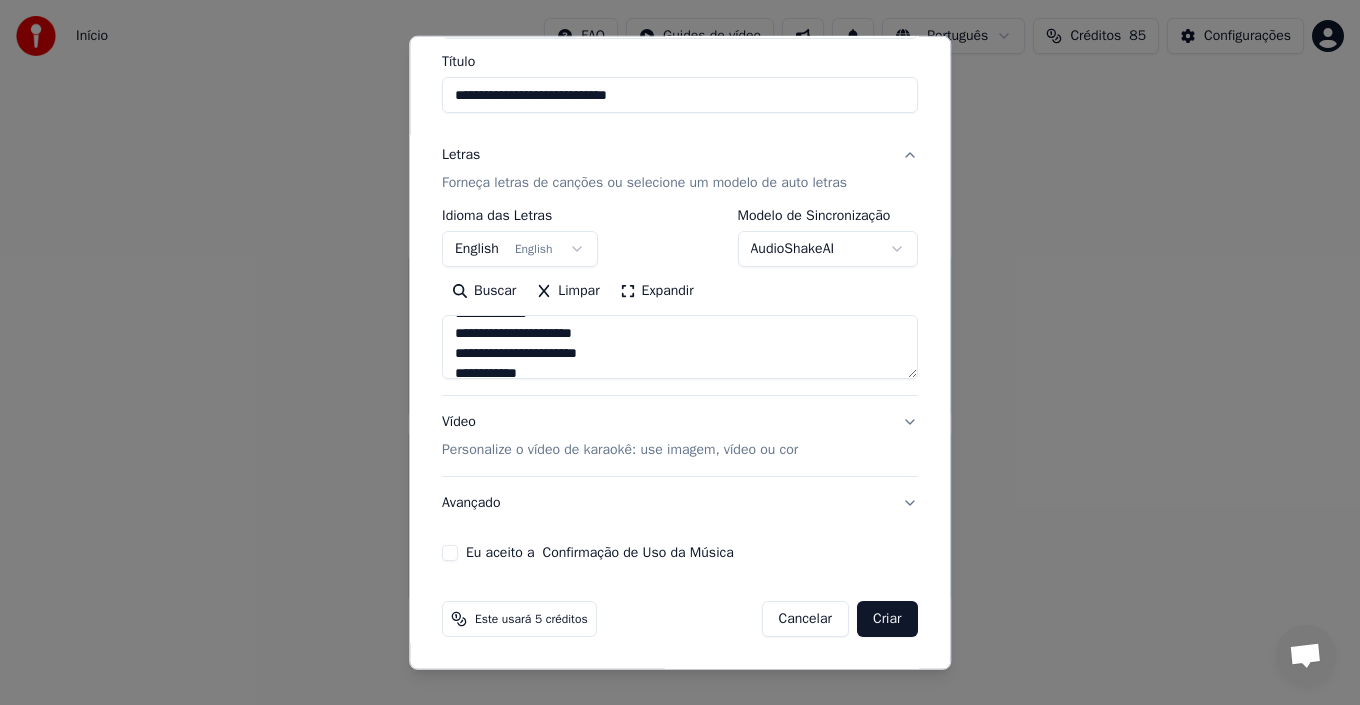 type on "**********" 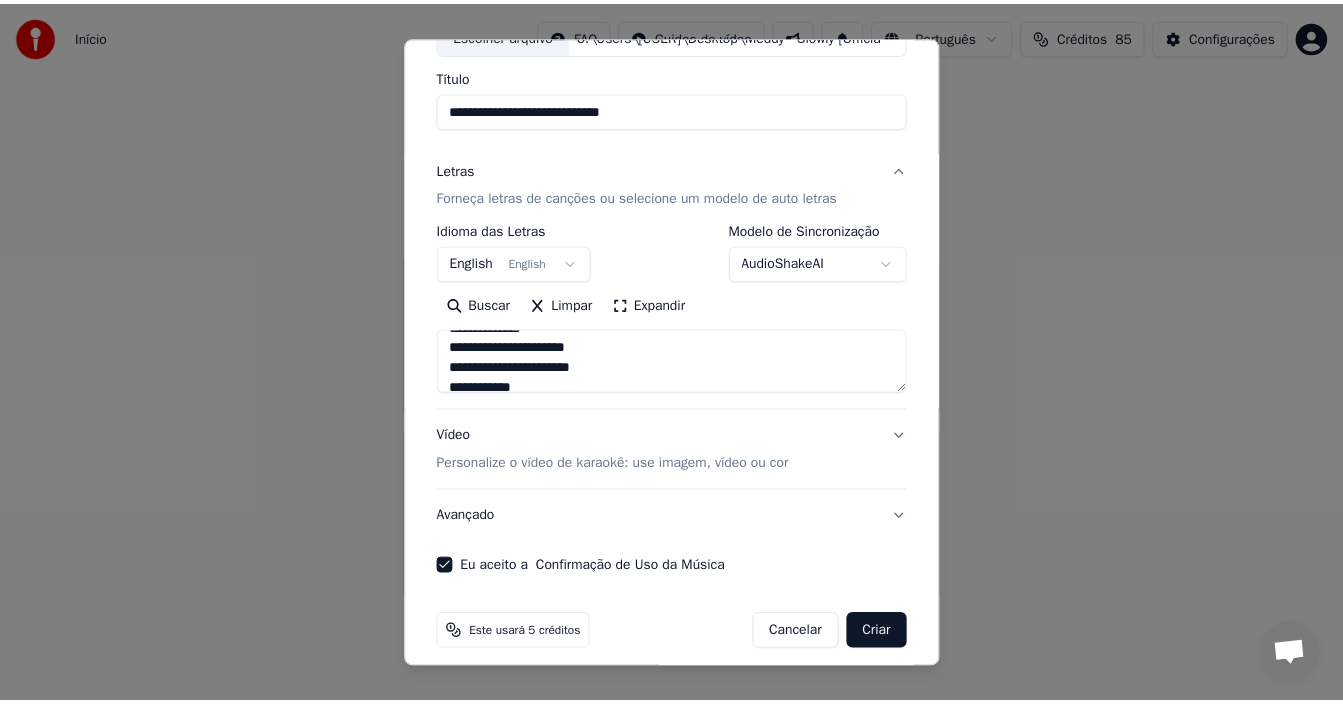 scroll, scrollTop: 157, scrollLeft: 0, axis: vertical 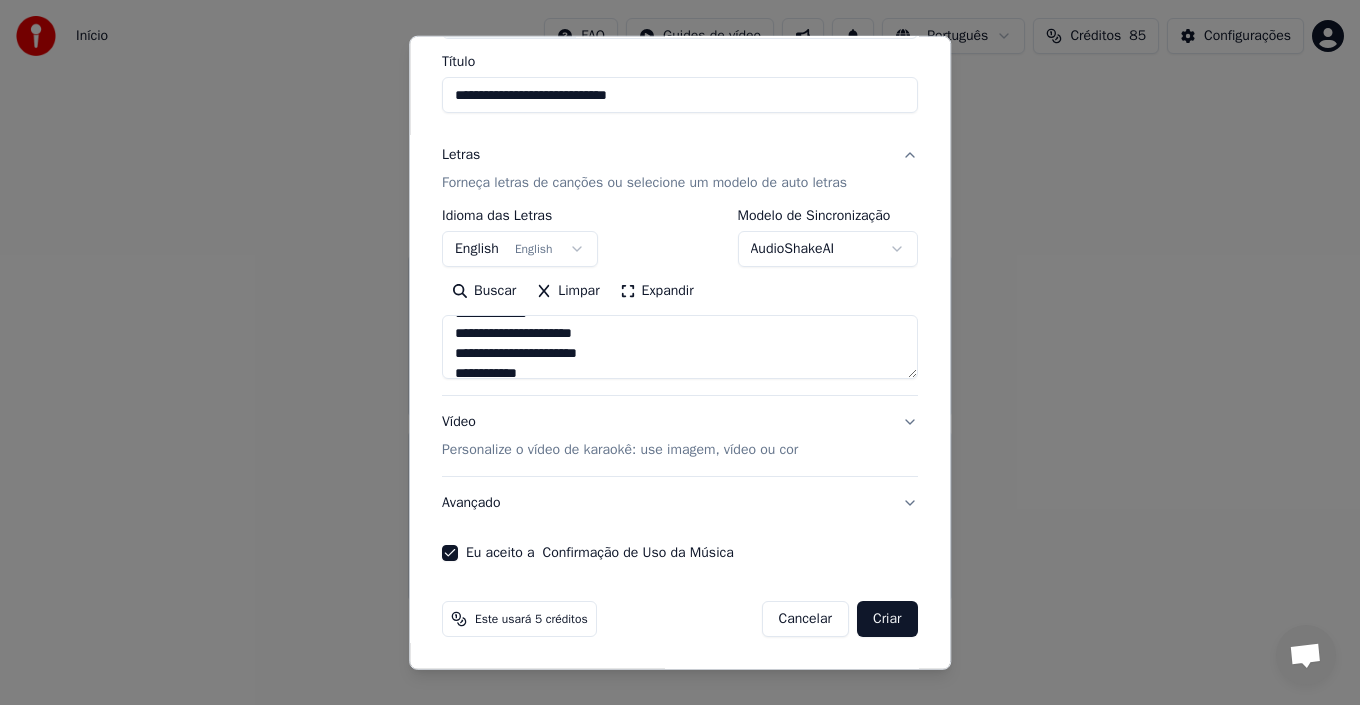 click on "Criar" at bounding box center (887, 619) 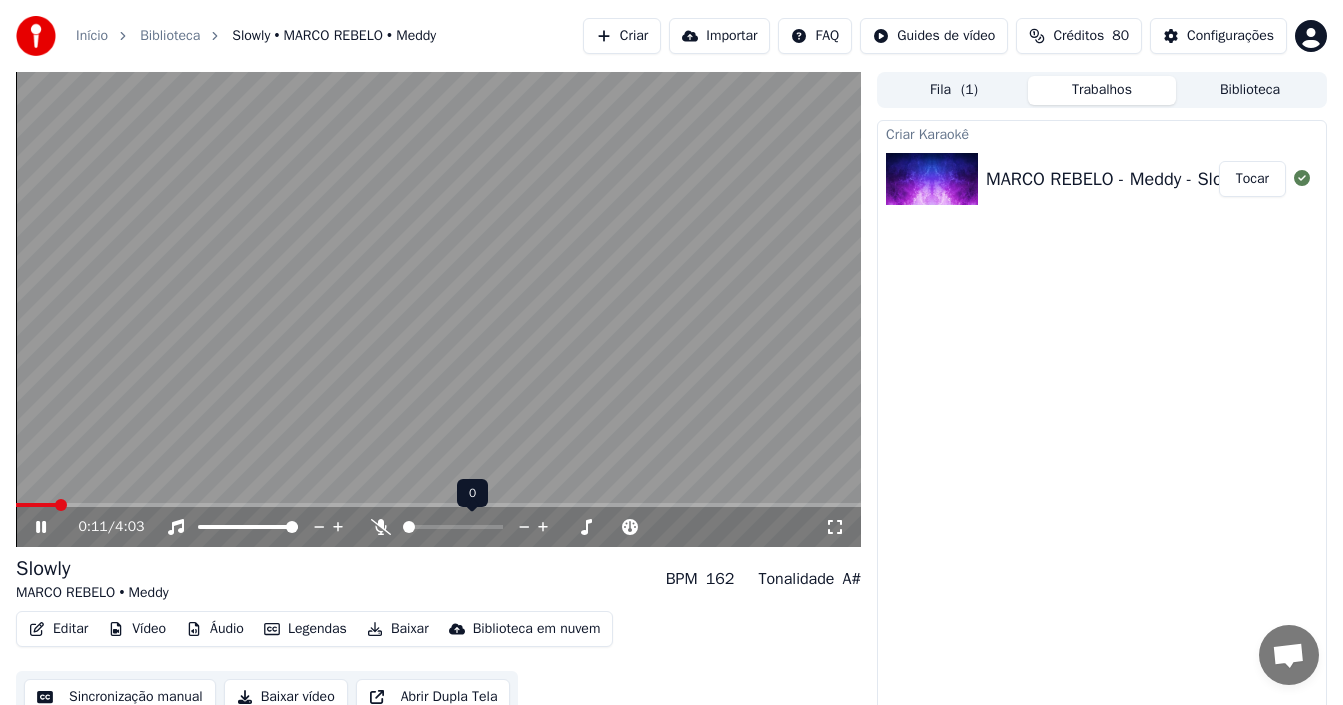 click at bounding box center [471, 527] 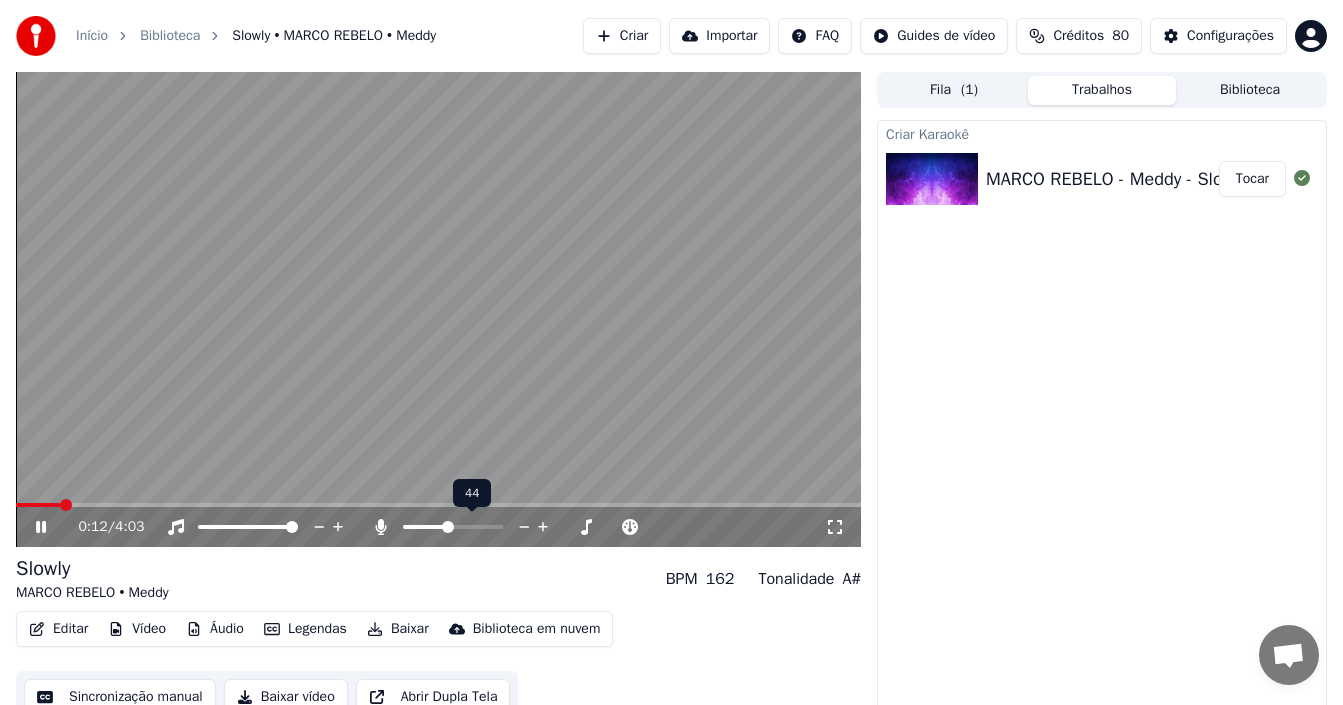 click at bounding box center [453, 527] 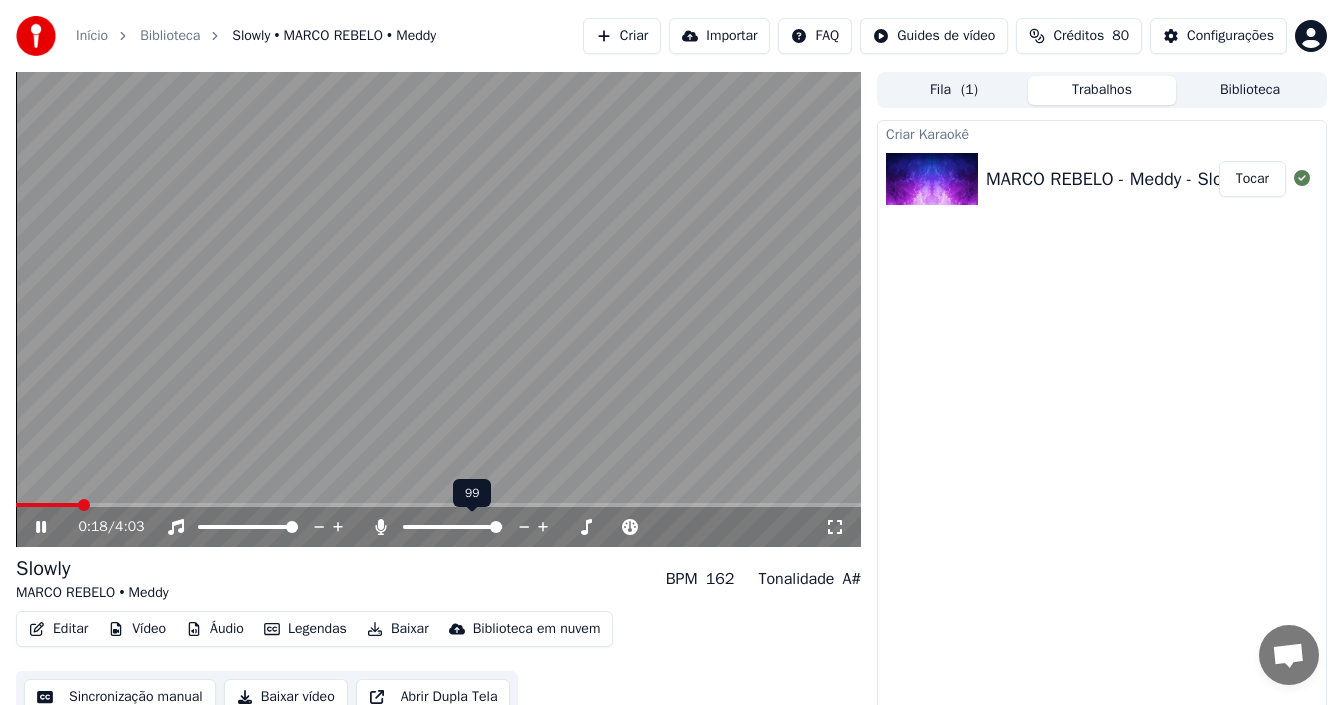 click at bounding box center (496, 527) 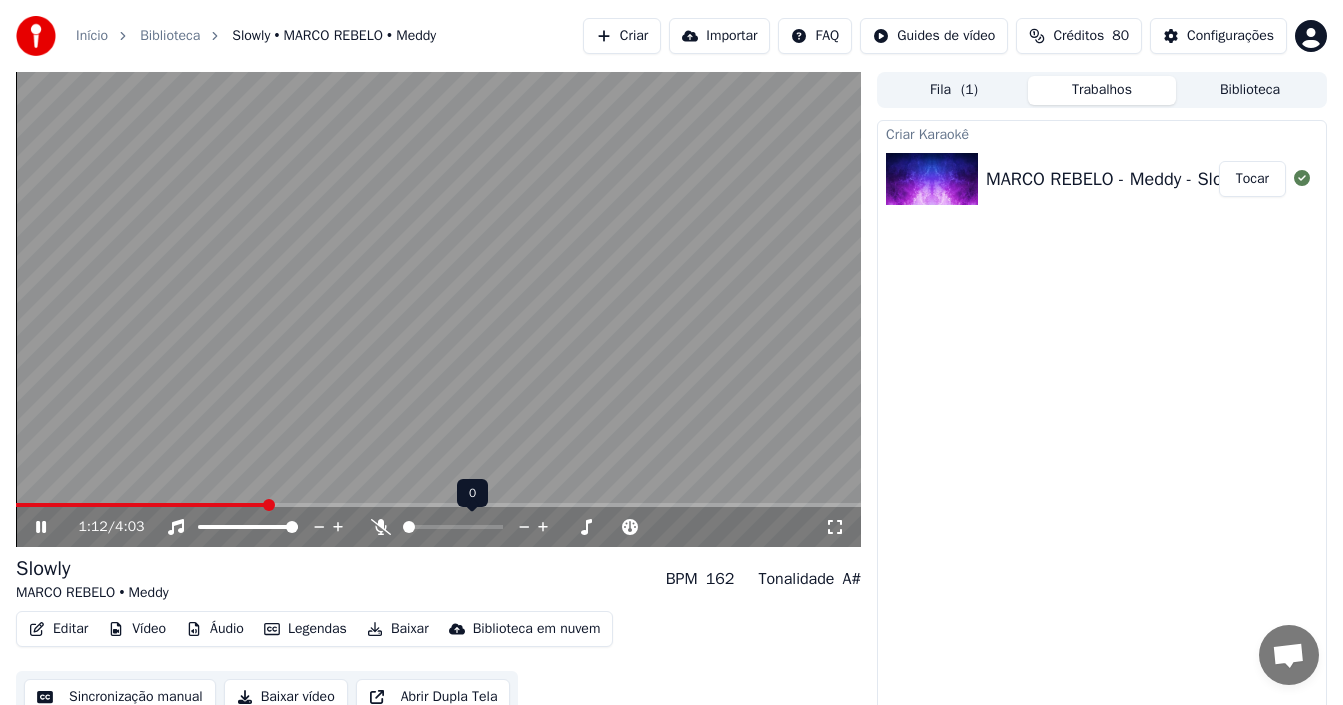 click at bounding box center [409, 527] 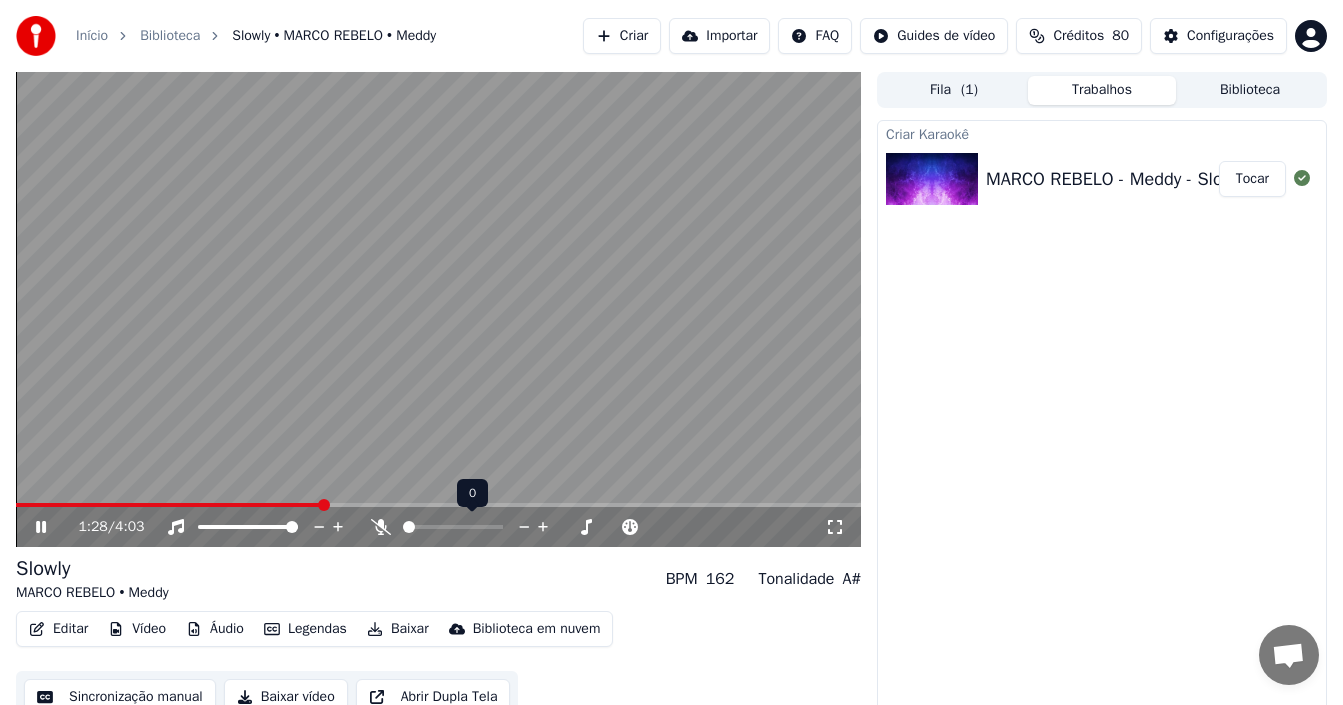 click at bounding box center (409, 527) 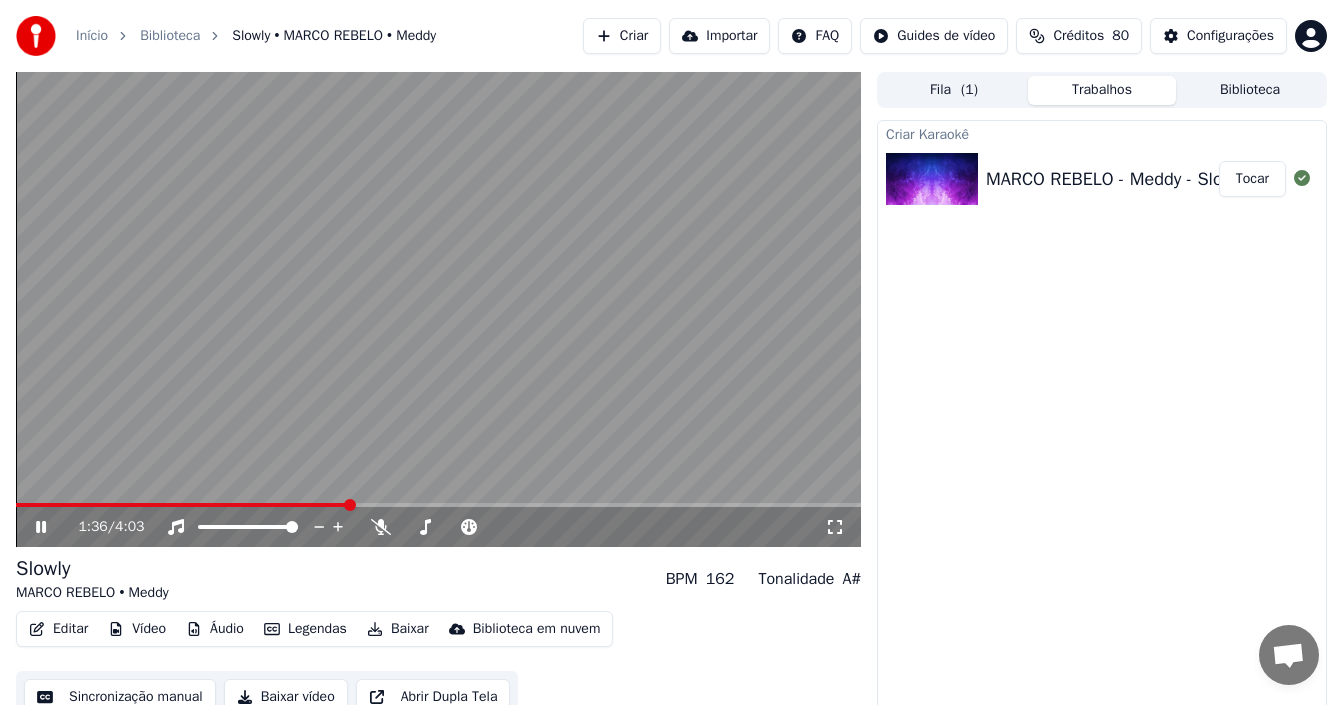 scroll, scrollTop: 18, scrollLeft: 0, axis: vertical 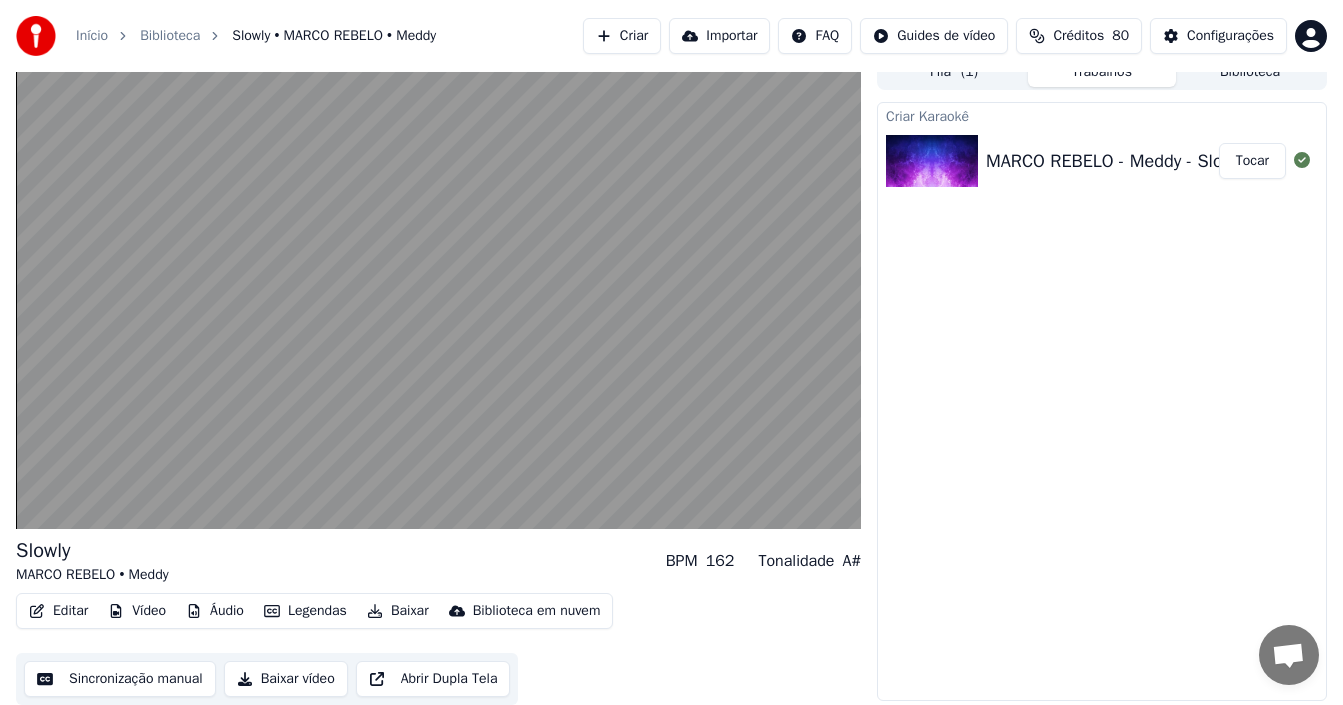 click on "Baixar vídeo" at bounding box center (286, 679) 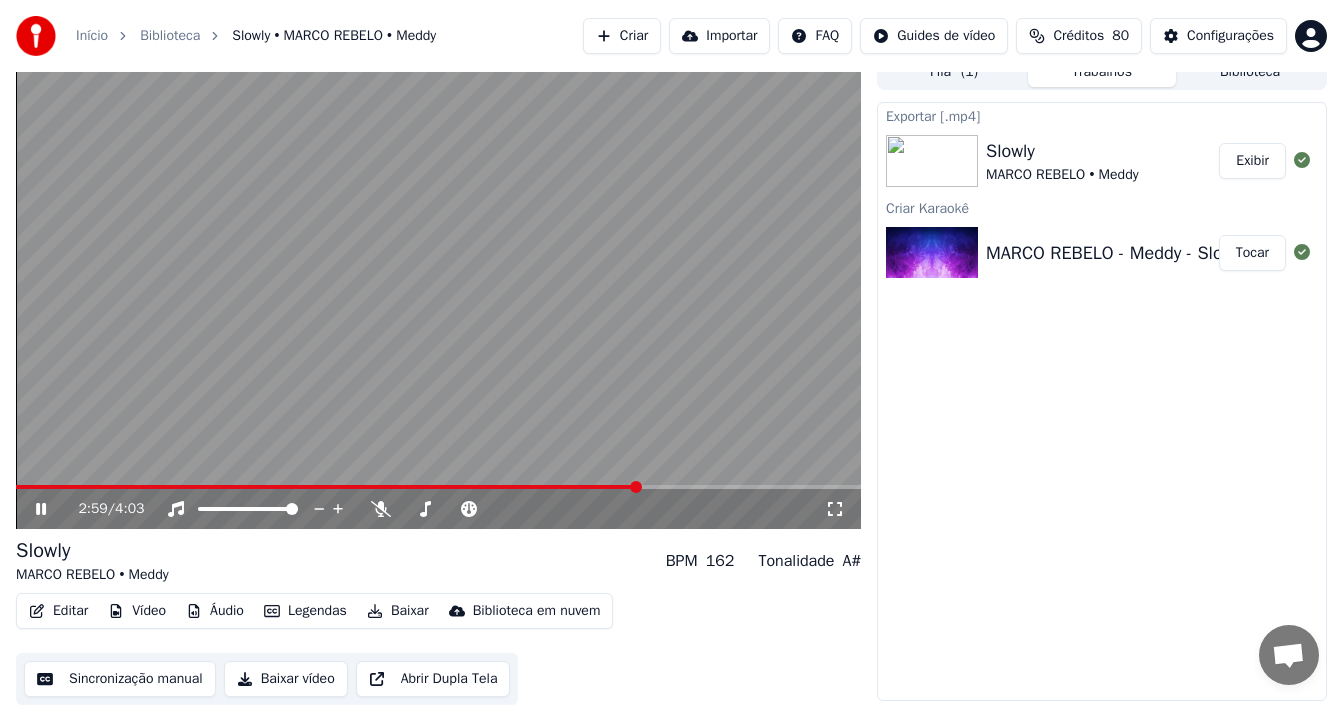 click 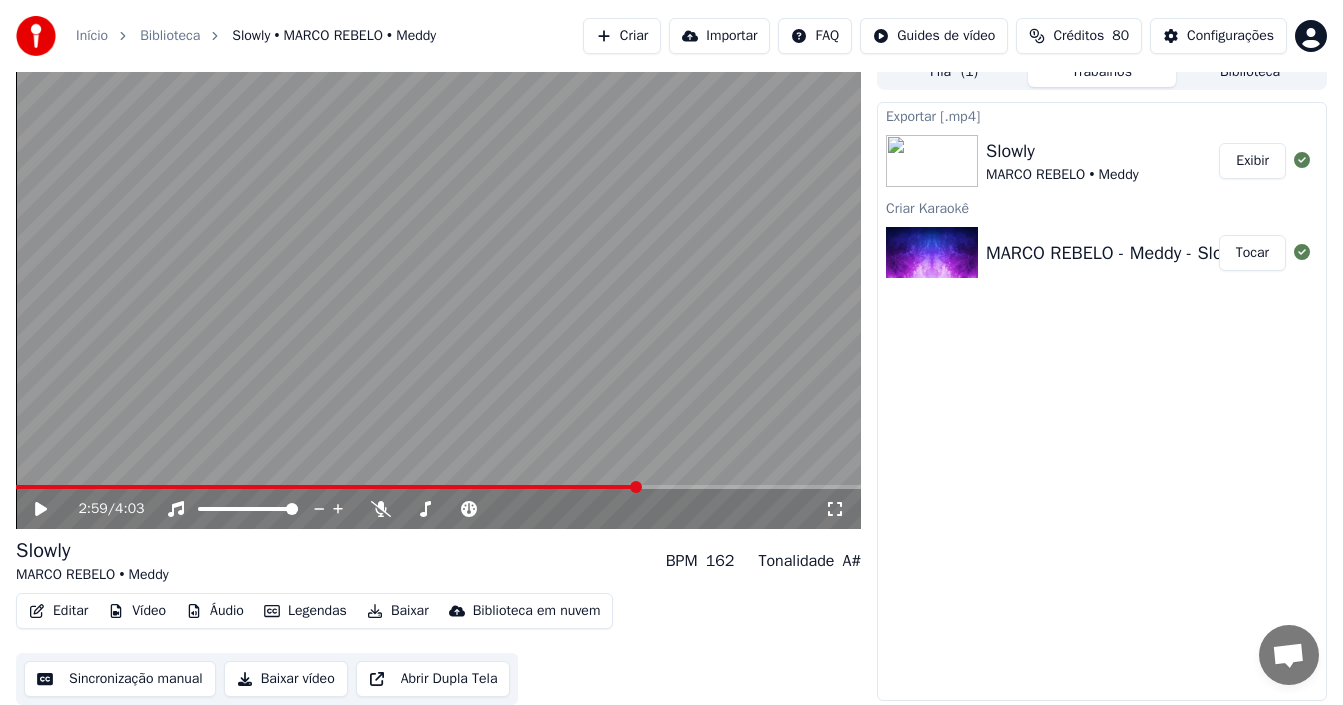 click on "Exibir" at bounding box center [1252, 161] 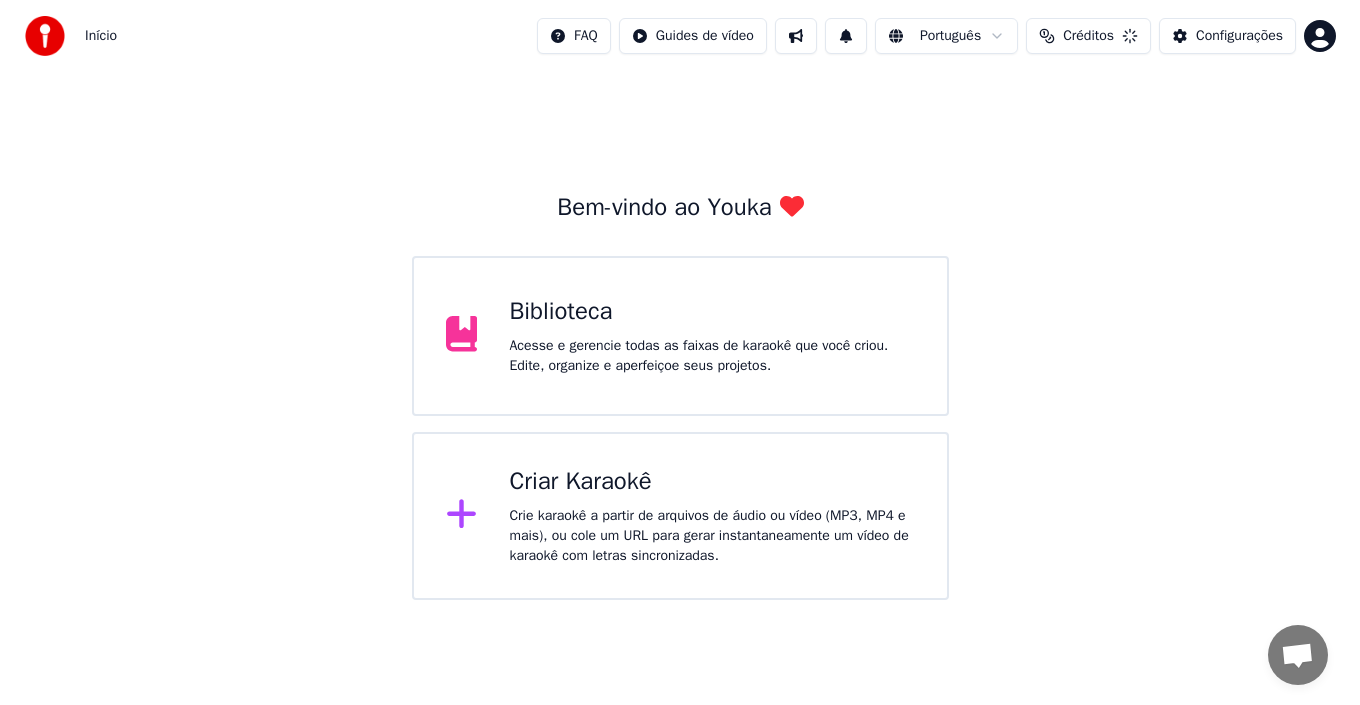 scroll, scrollTop: 0, scrollLeft: 0, axis: both 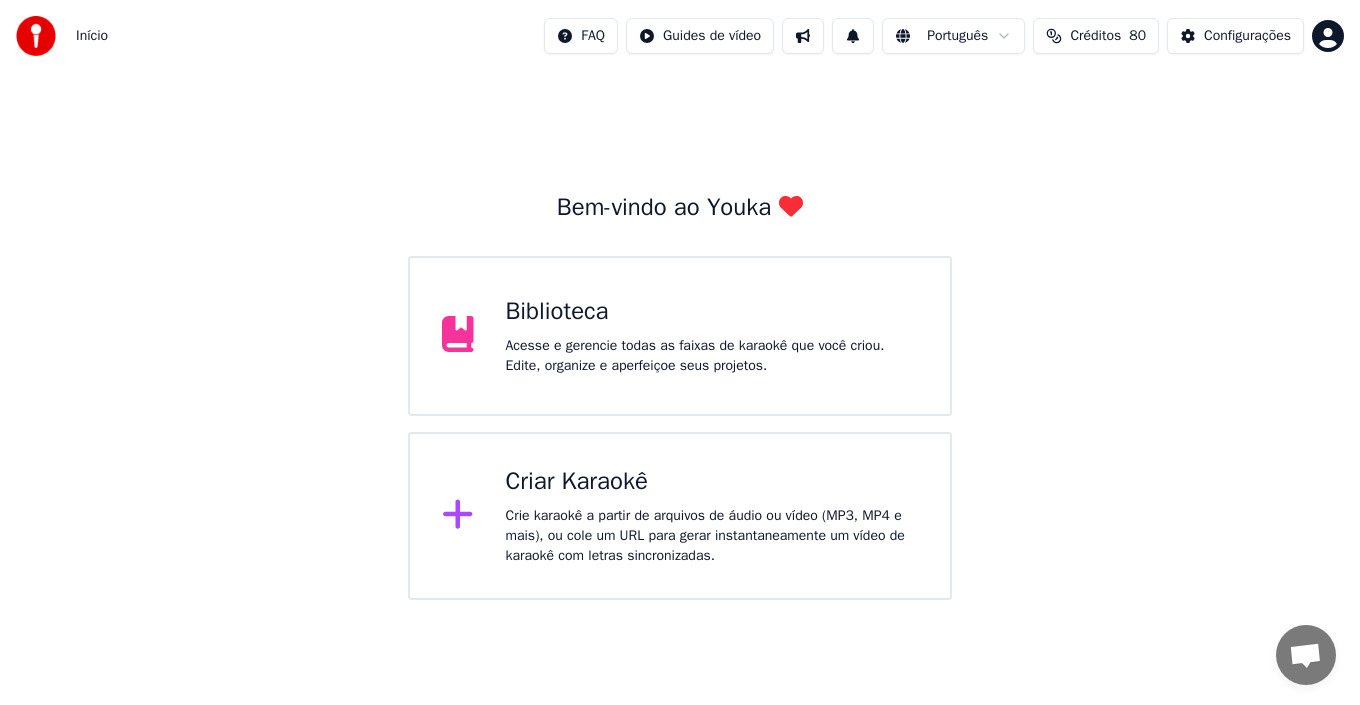 click on "Crie karaokê a partir de arquivos de áudio ou vídeo (MP3, MP4 e mais), ou cole um URL para gerar instantaneamente um vídeo de karaokê com letras sincronizadas." at bounding box center [712, 536] 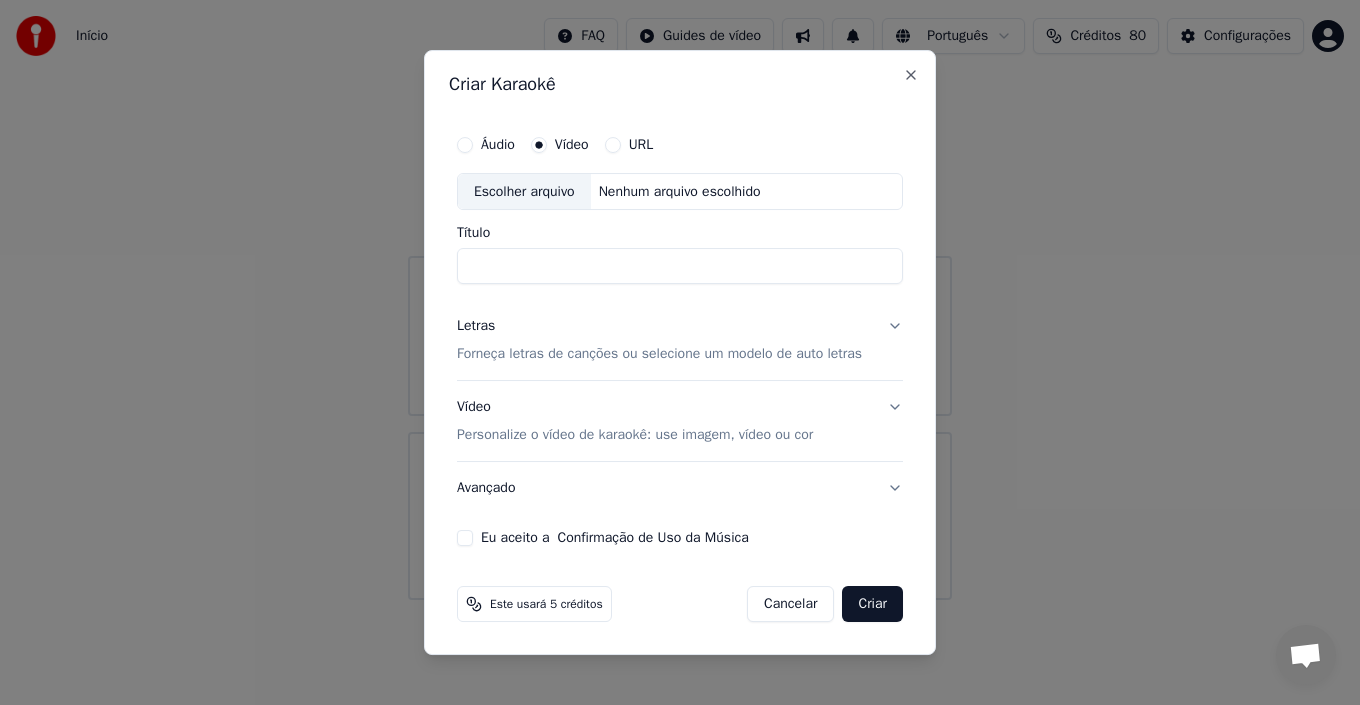 click on "Cancelar" at bounding box center (790, 604) 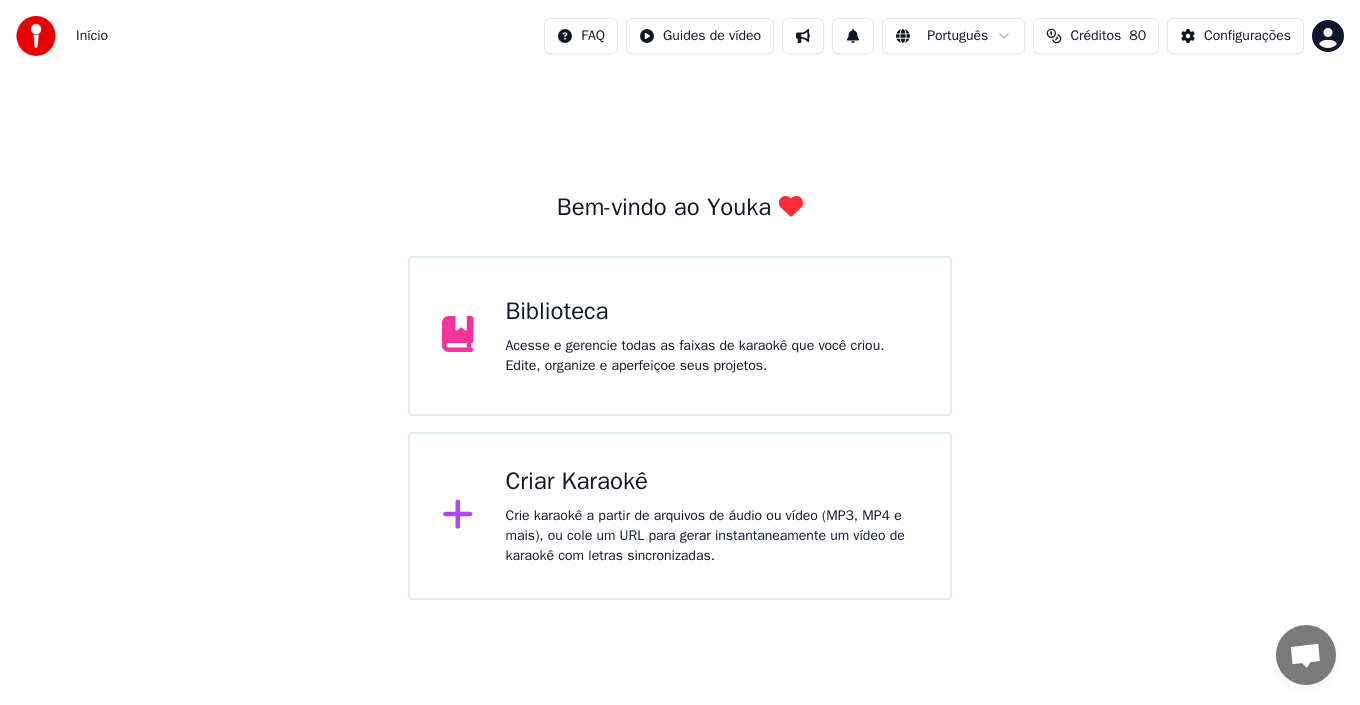 click on "Criar Karaokê" at bounding box center [712, 482] 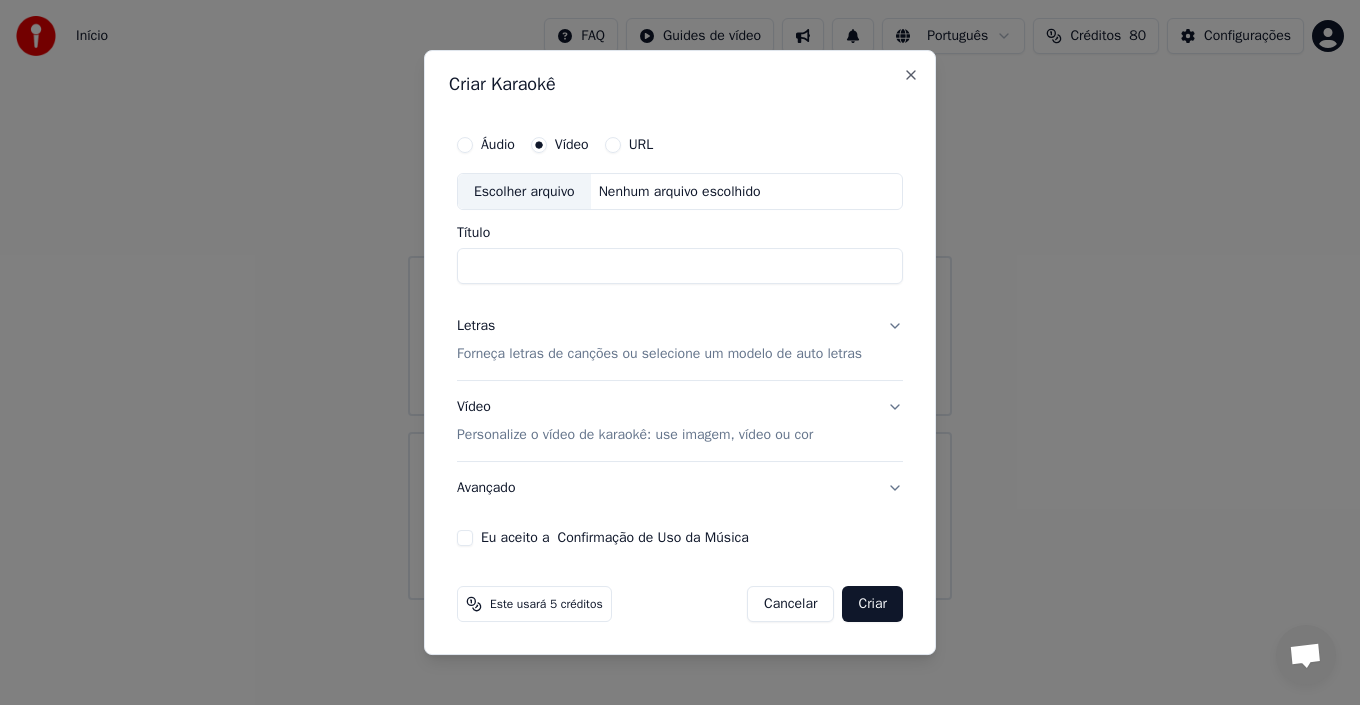 click on "Escolher arquivo" at bounding box center (524, 192) 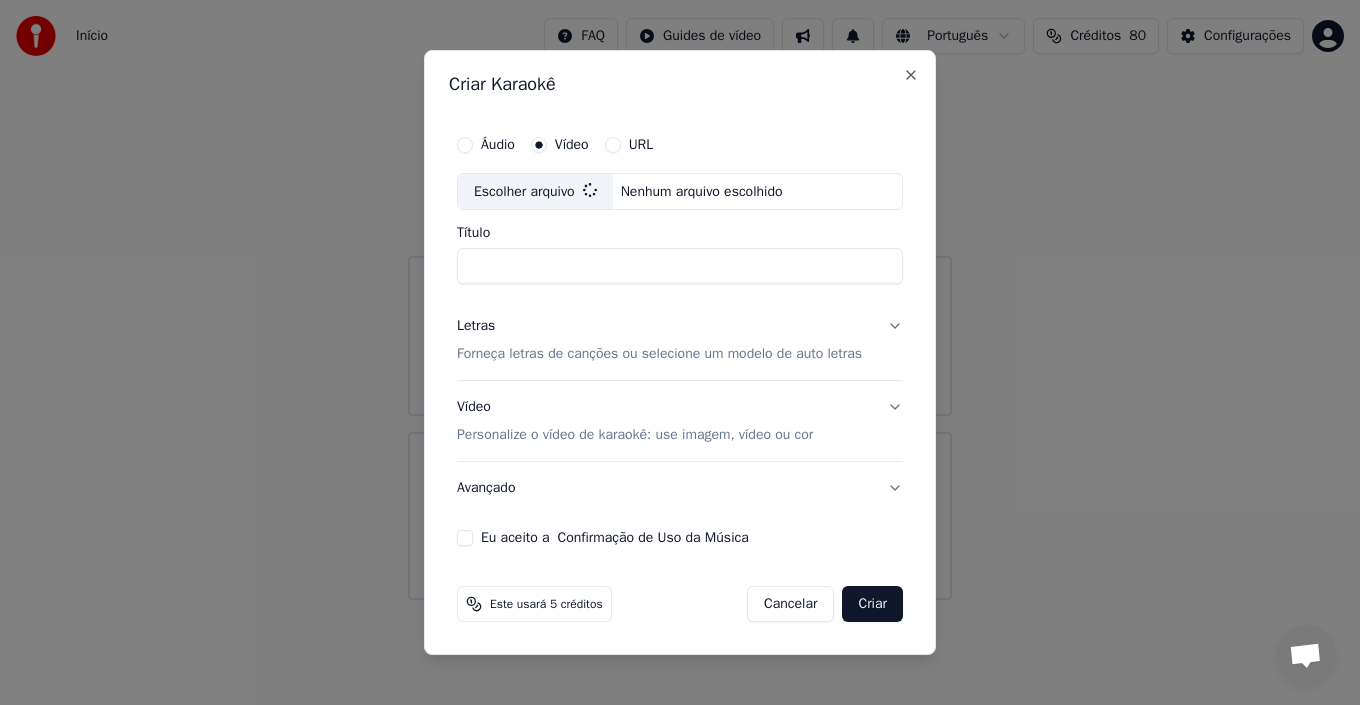 type on "**********" 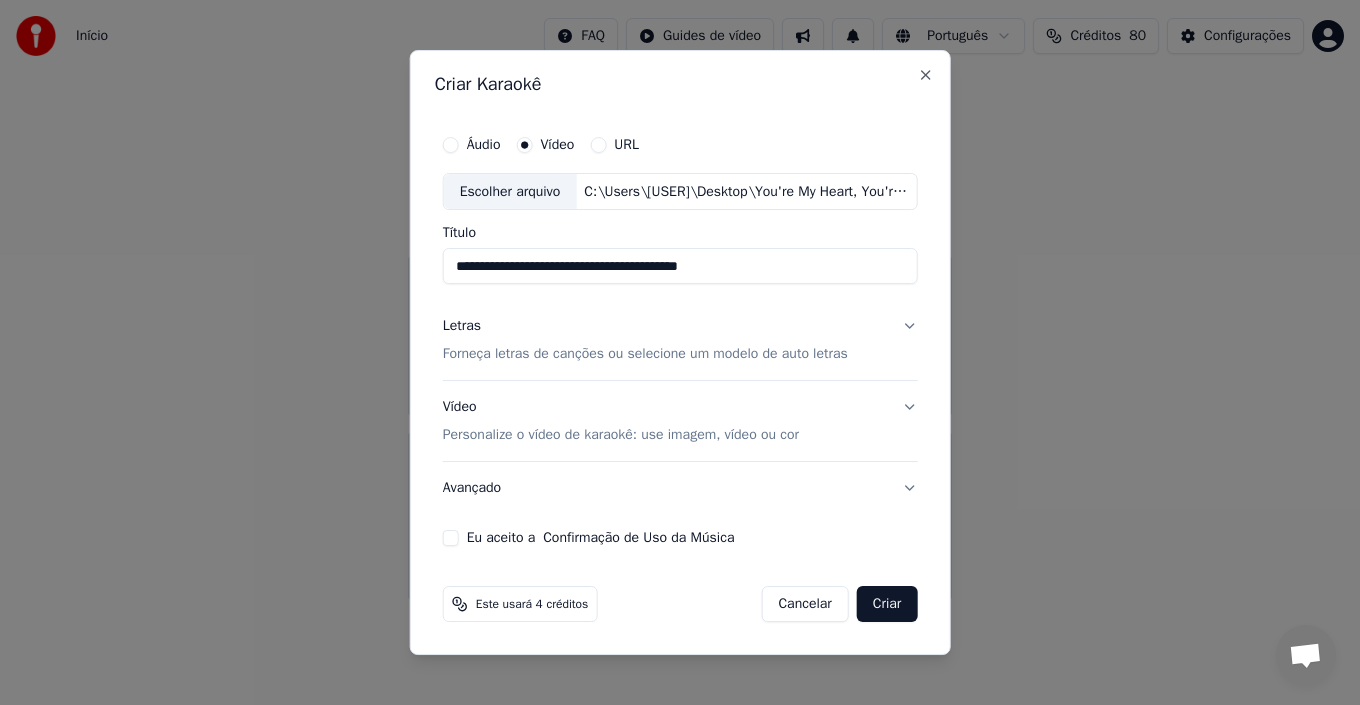 click on "Forneça letras de canções ou selecione um modelo de auto letras" at bounding box center [645, 355] 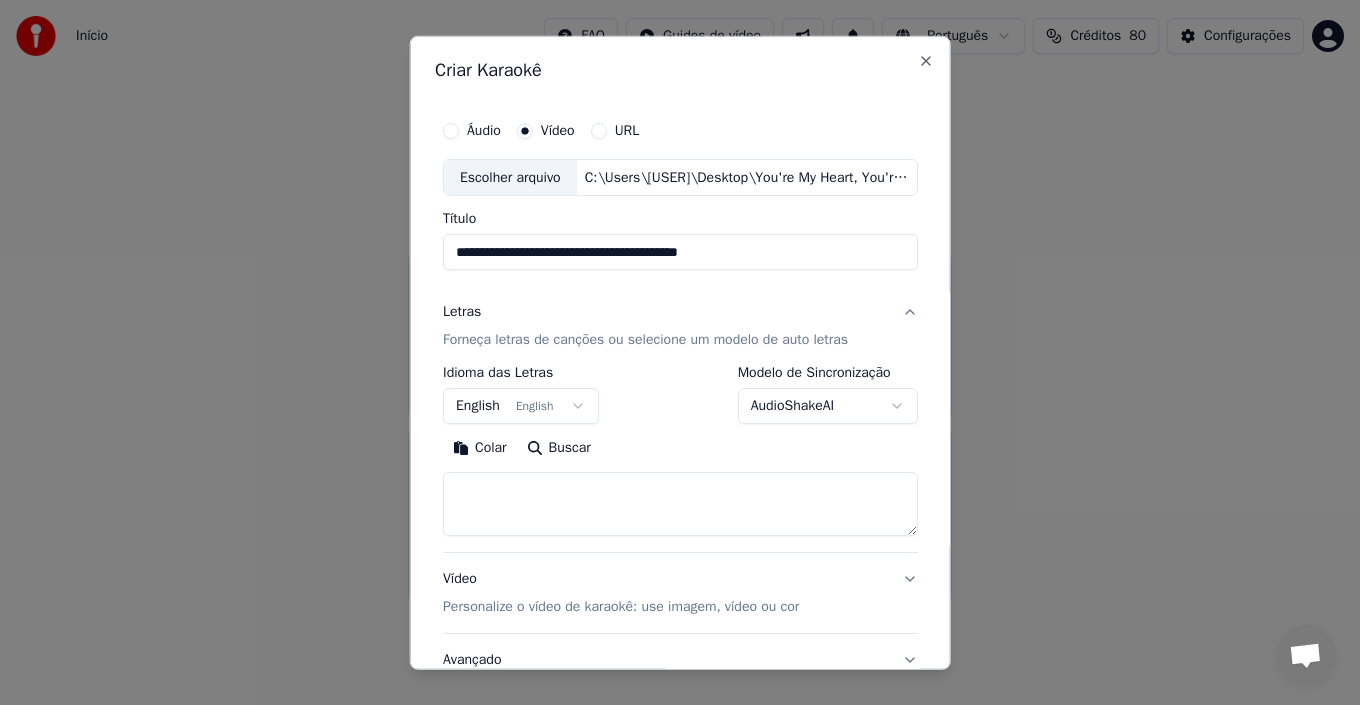 click at bounding box center [680, 504] 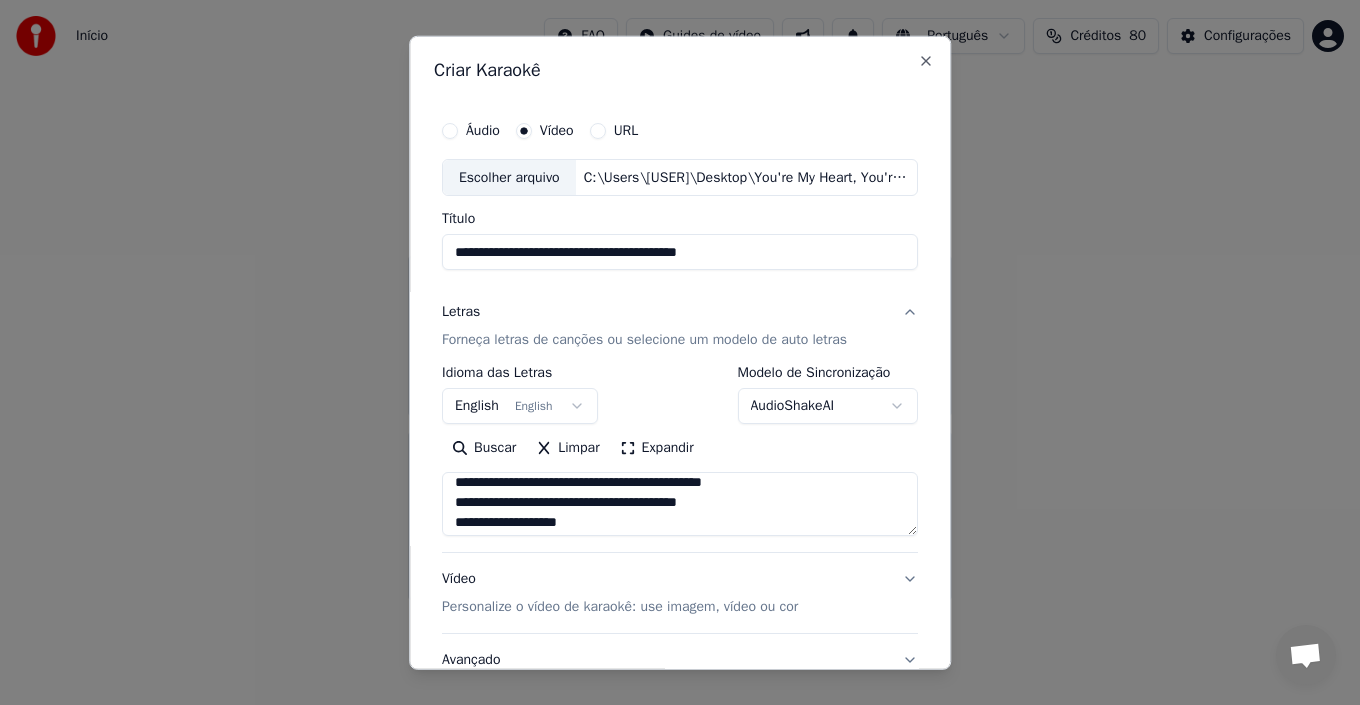 scroll, scrollTop: 0, scrollLeft: 0, axis: both 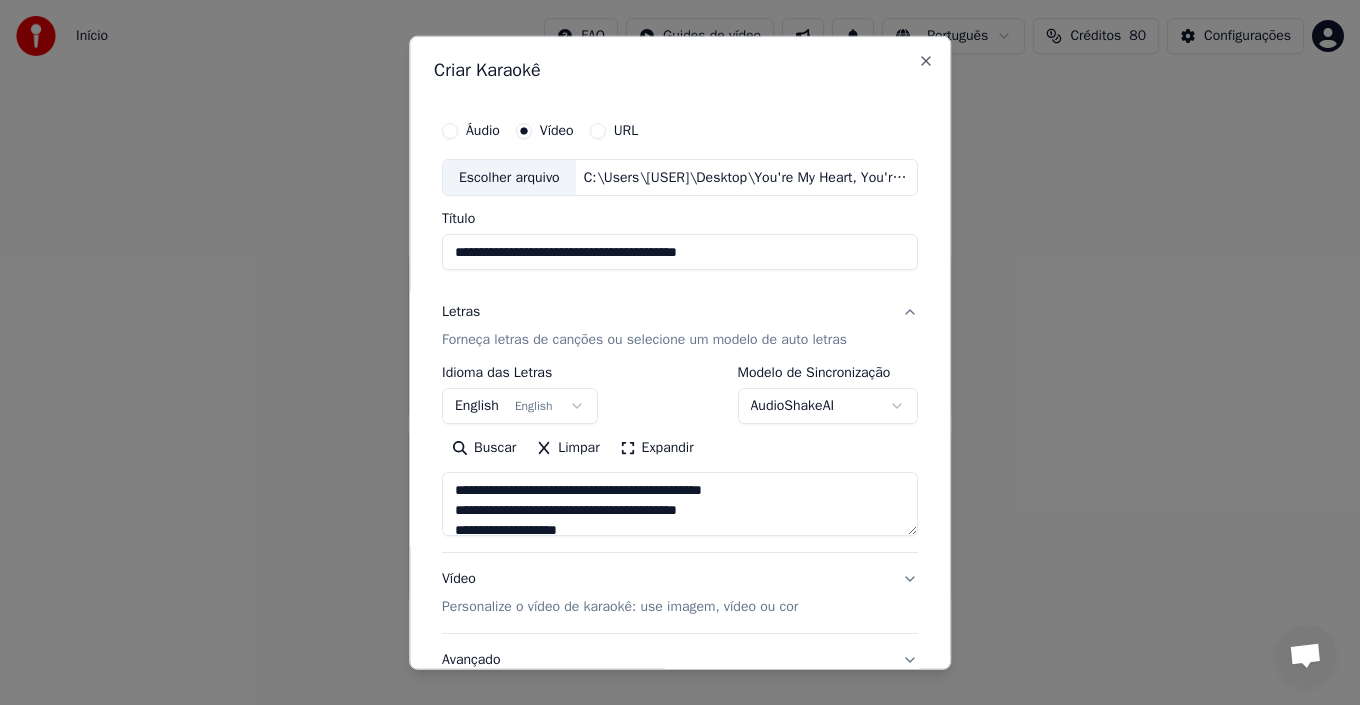 type on "**********" 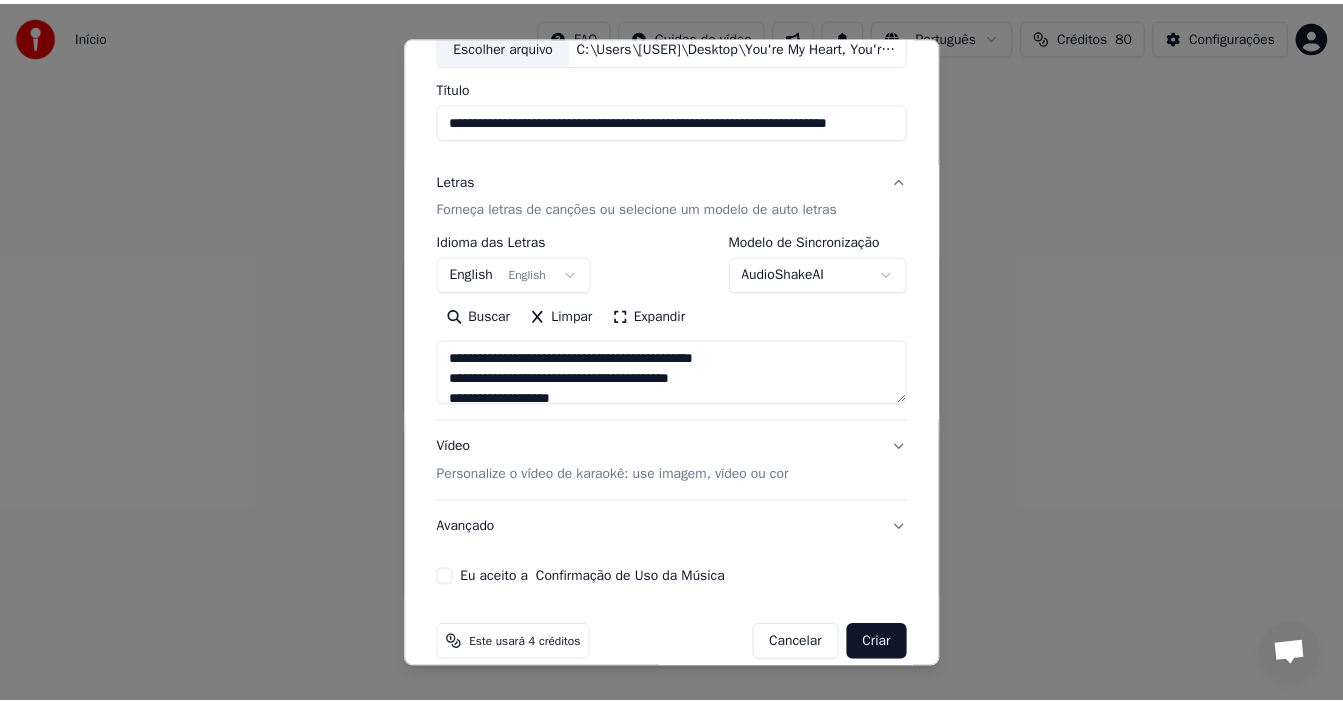 scroll, scrollTop: 157, scrollLeft: 0, axis: vertical 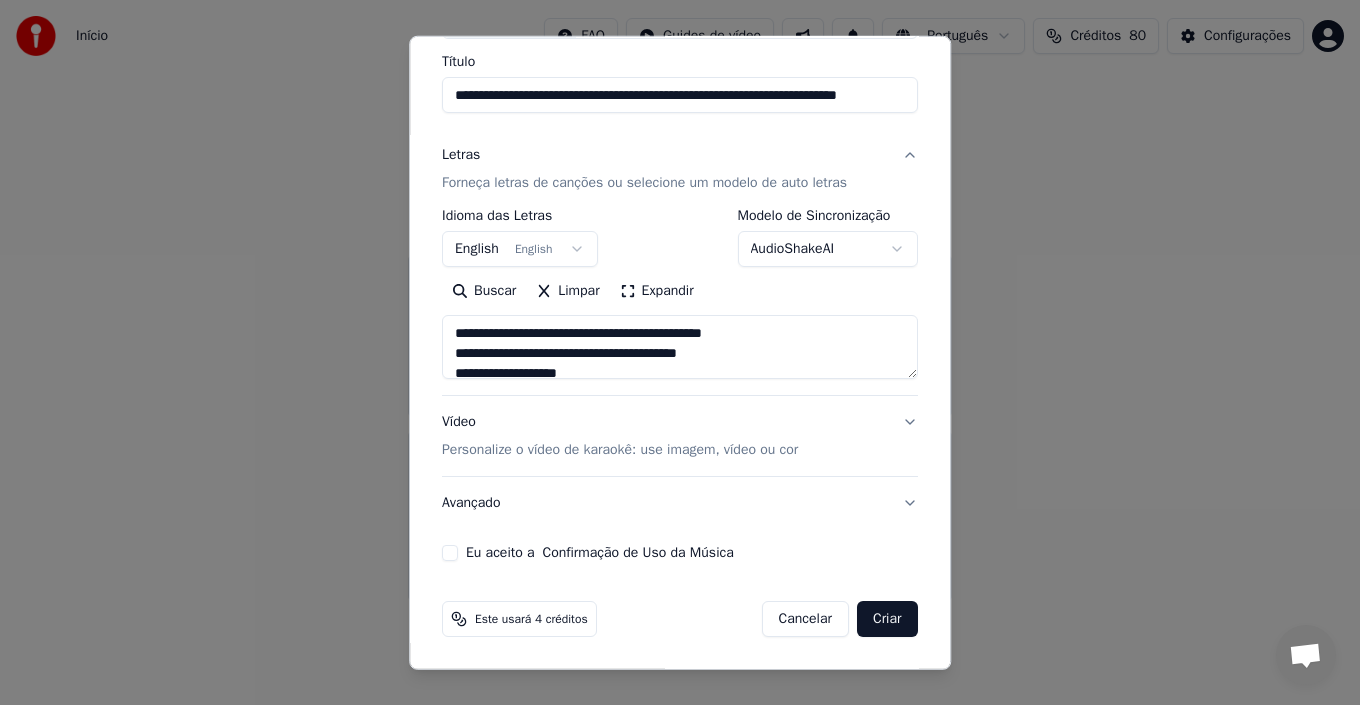type on "**********" 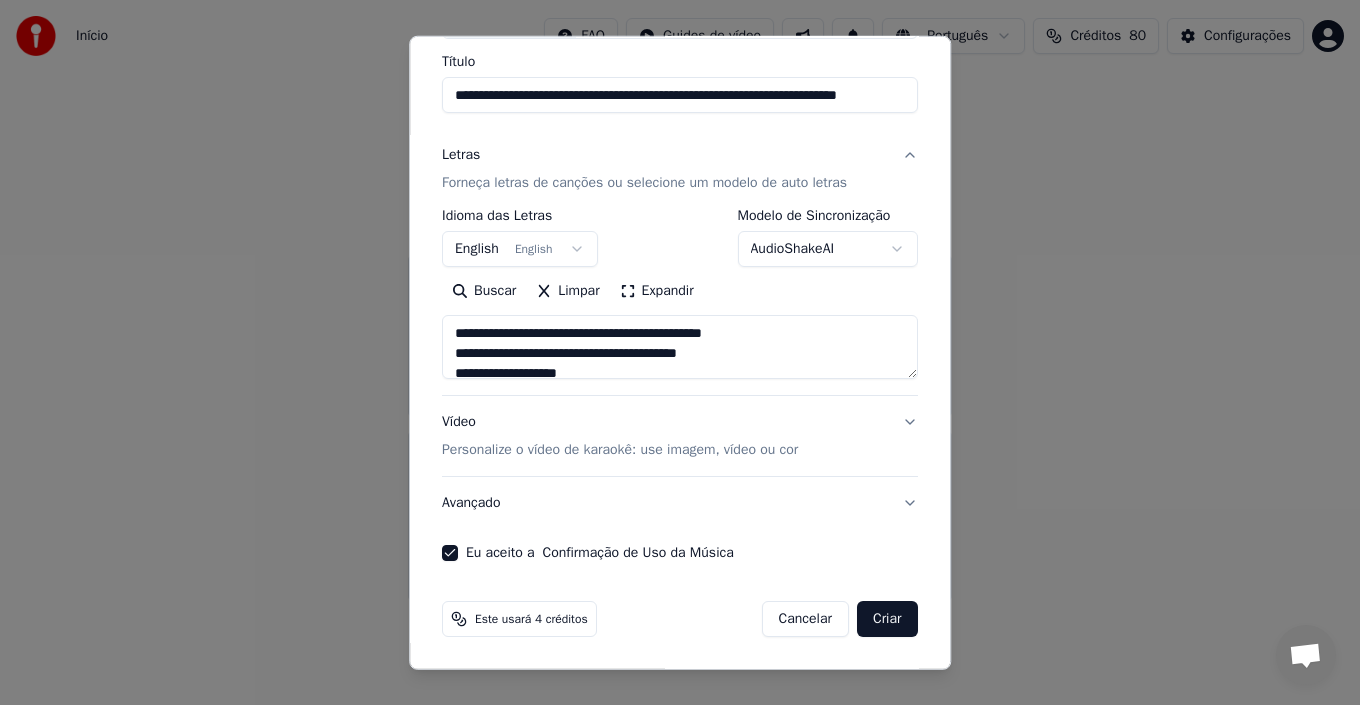 click on "Criar" at bounding box center (887, 619) 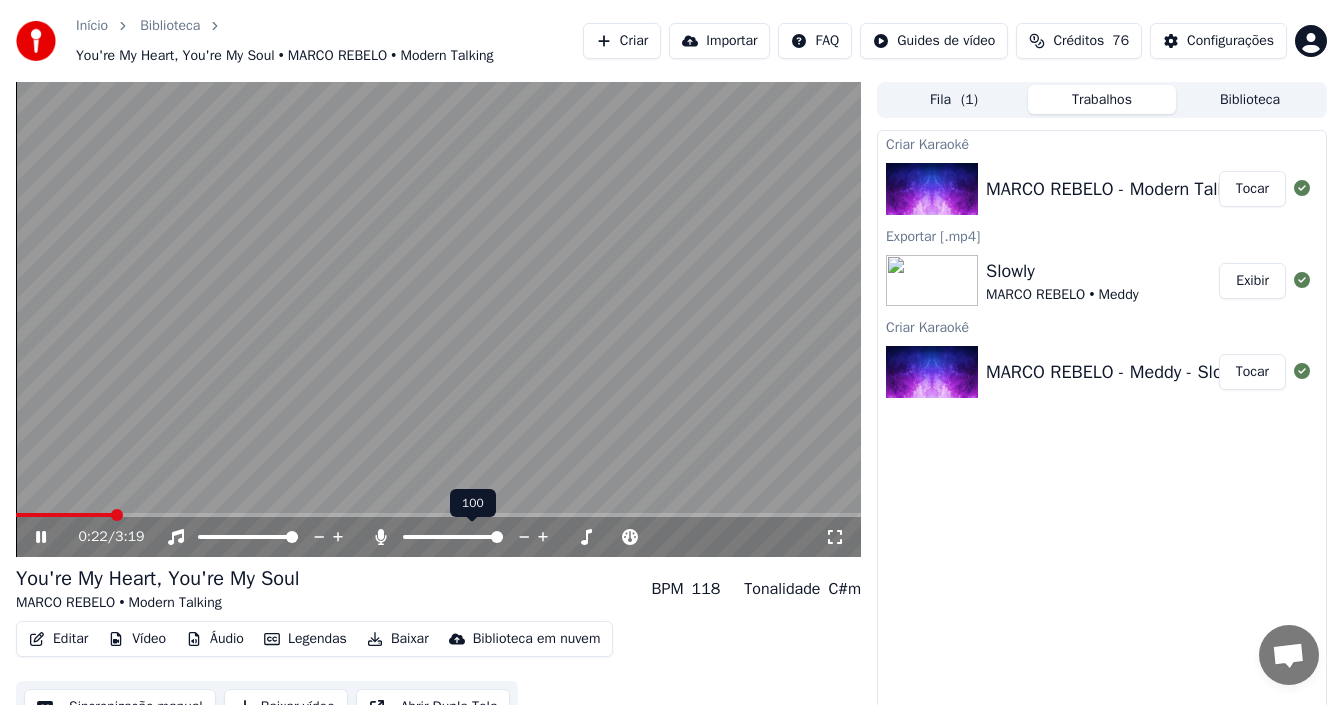 click at bounding box center [497, 537] 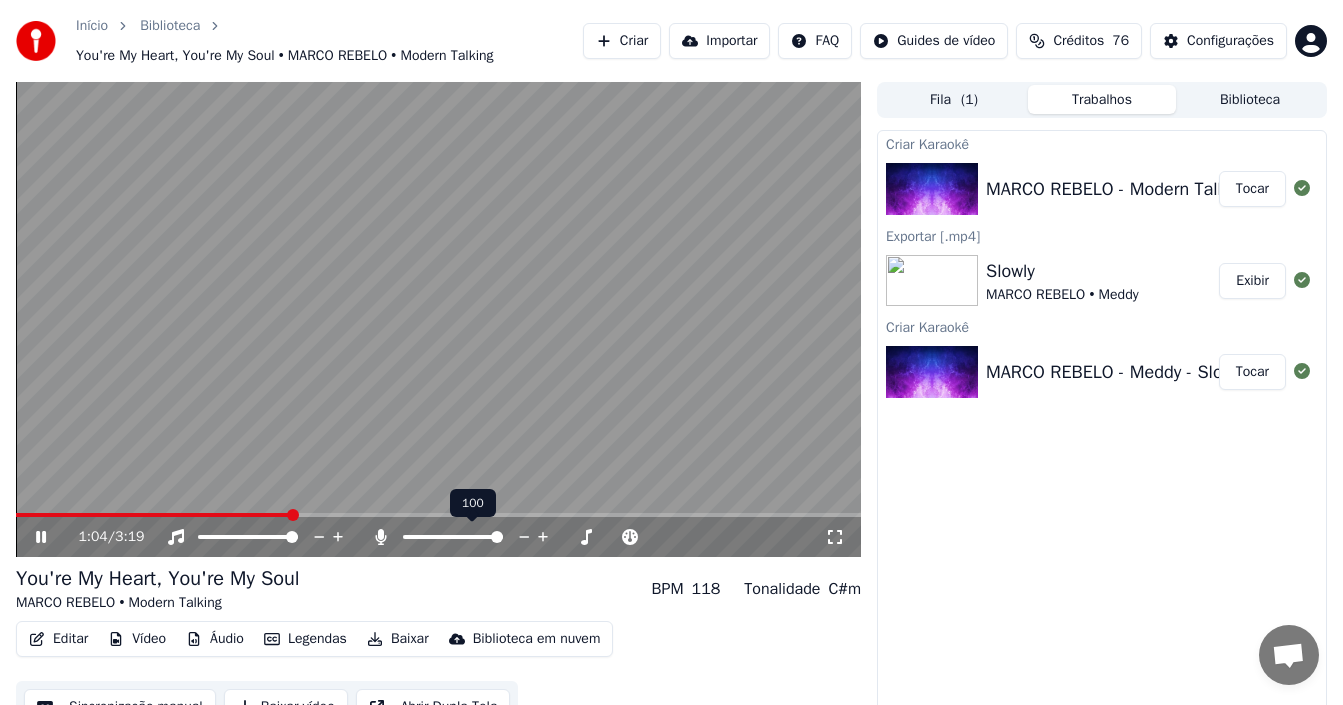 click at bounding box center (471, 537) 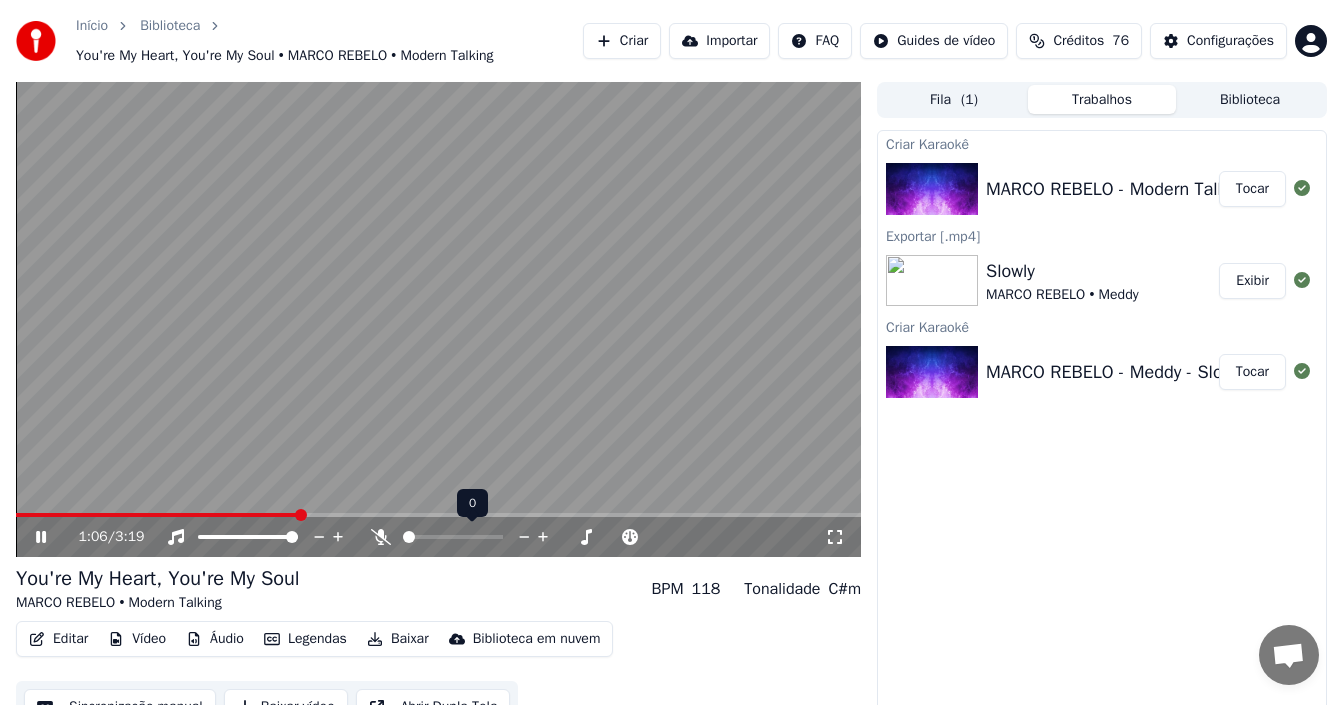 click at bounding box center [403, 537] 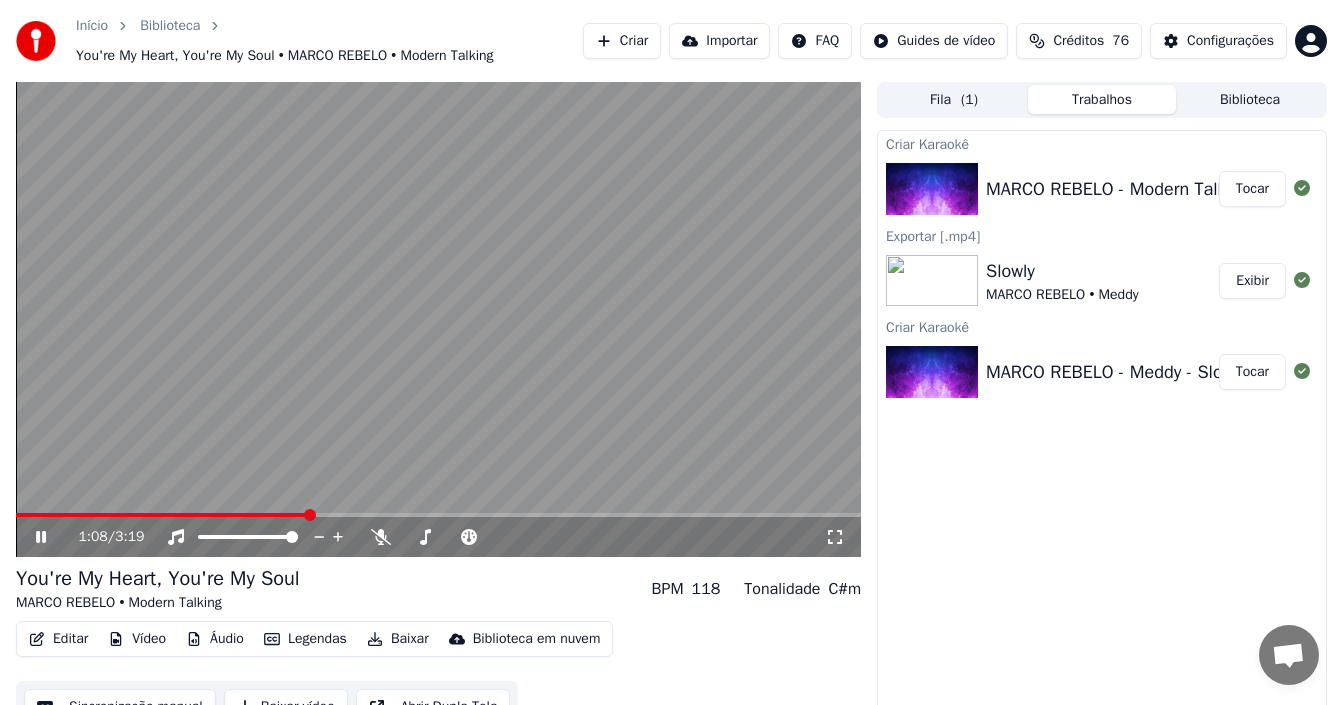 scroll, scrollTop: 28, scrollLeft: 0, axis: vertical 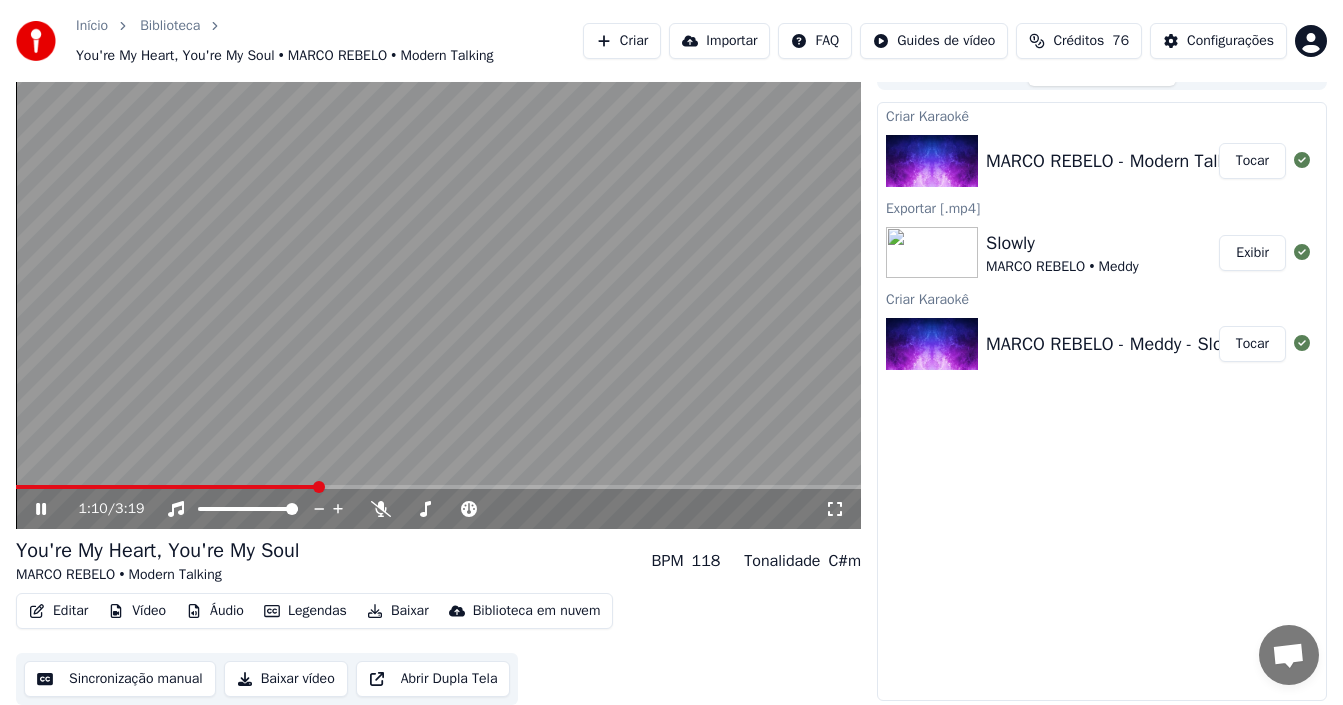 click on "Baixar vídeo" at bounding box center (286, 679) 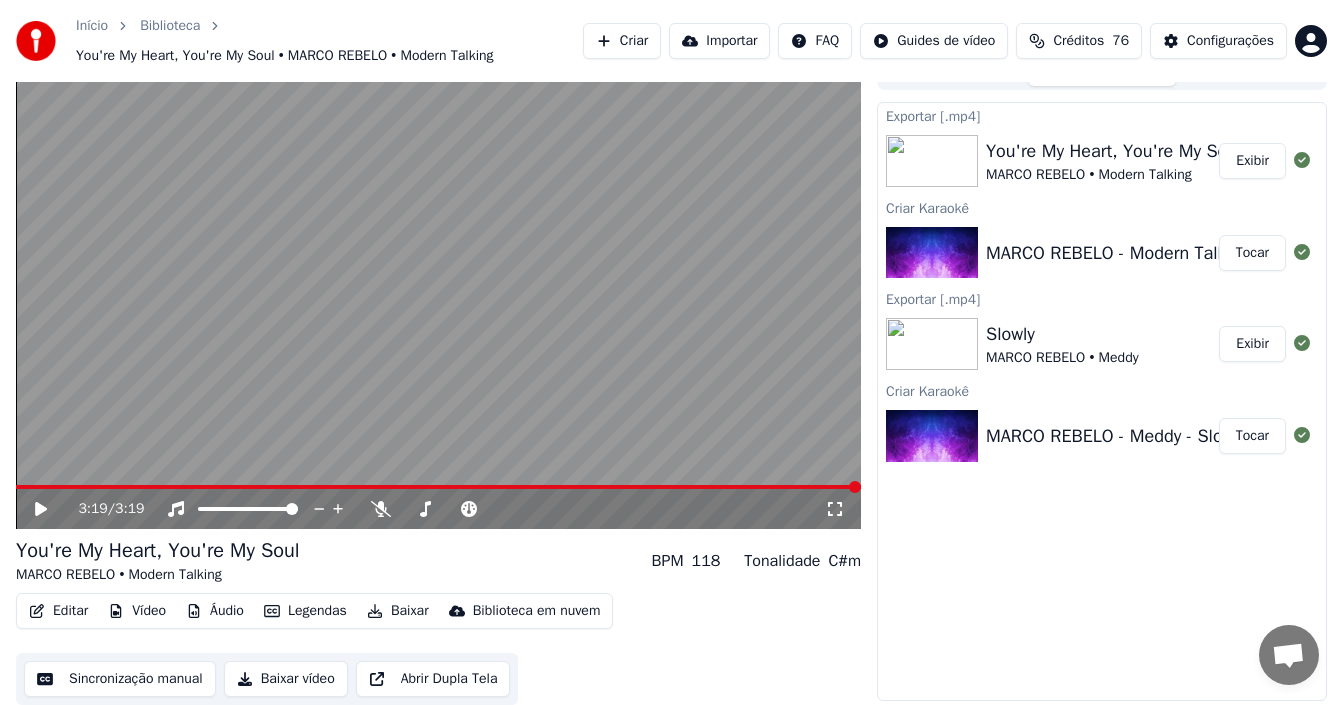 click on "Exibir" at bounding box center (1252, 161) 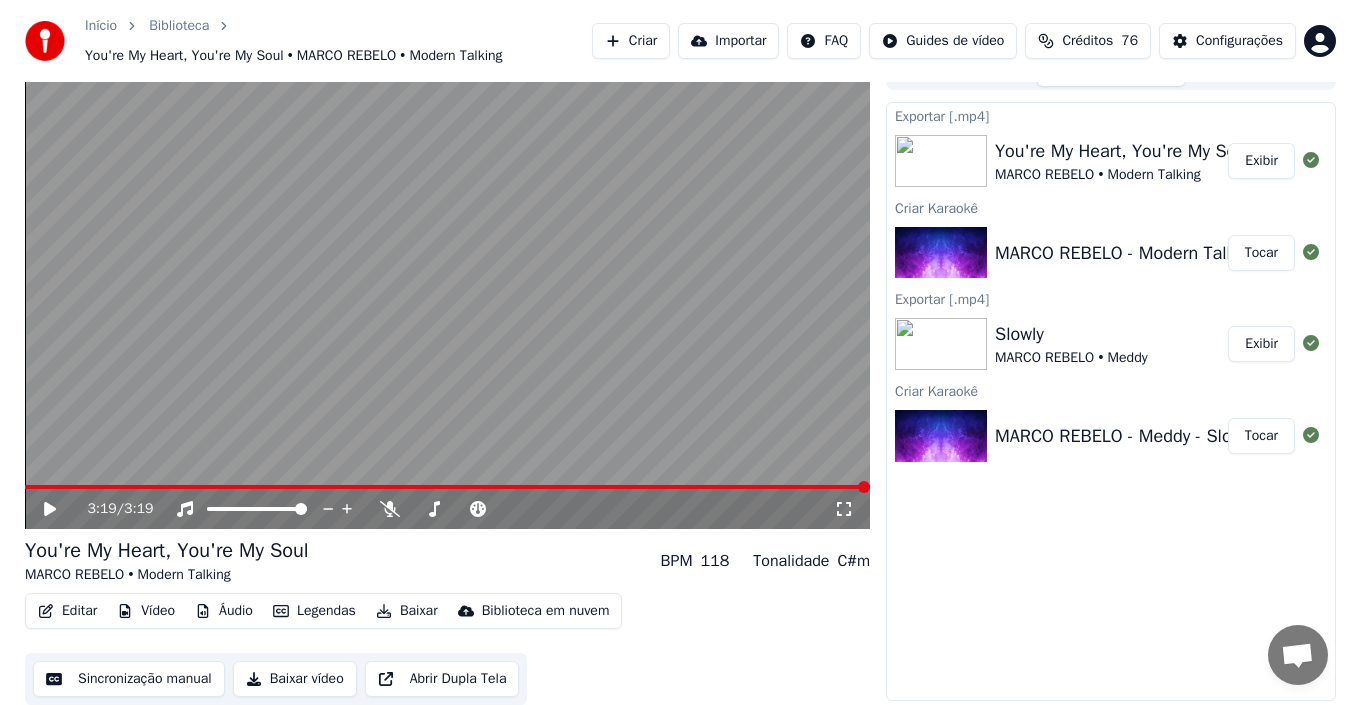 scroll, scrollTop: 0, scrollLeft: 0, axis: both 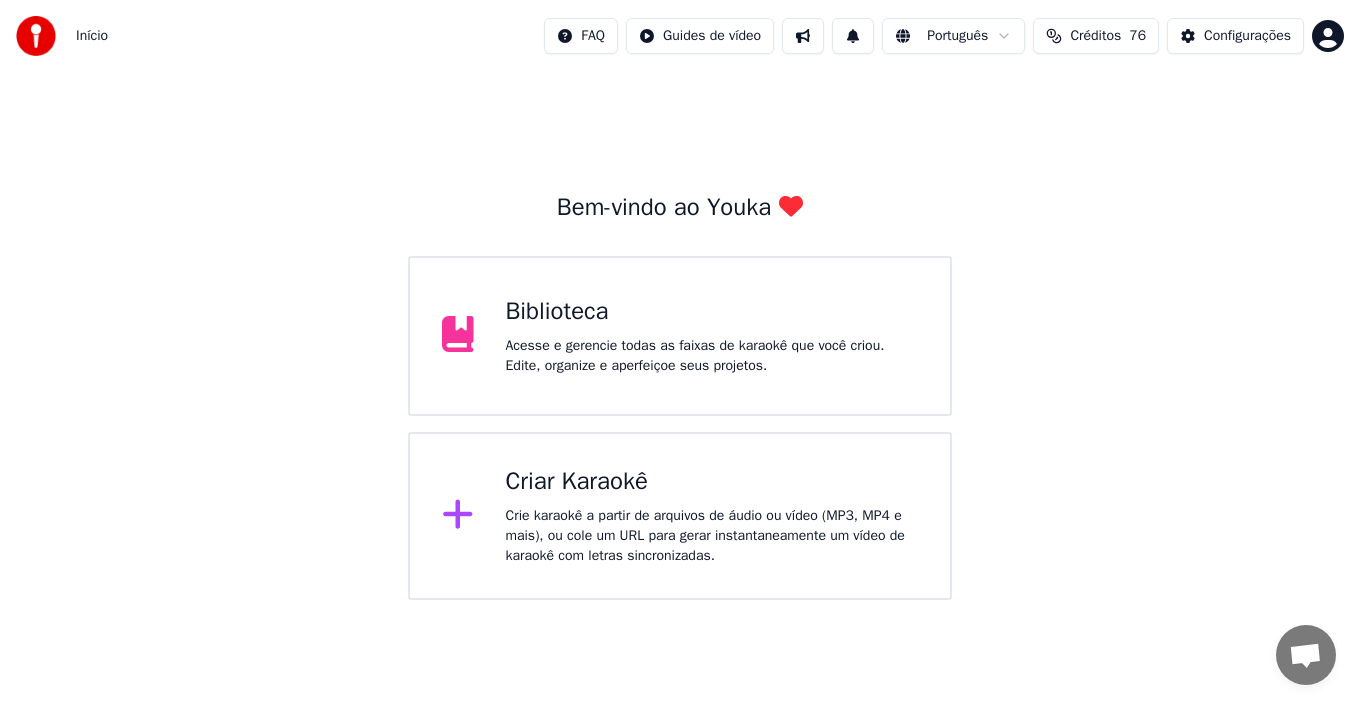 click on "Criar Karaokê" at bounding box center (712, 482) 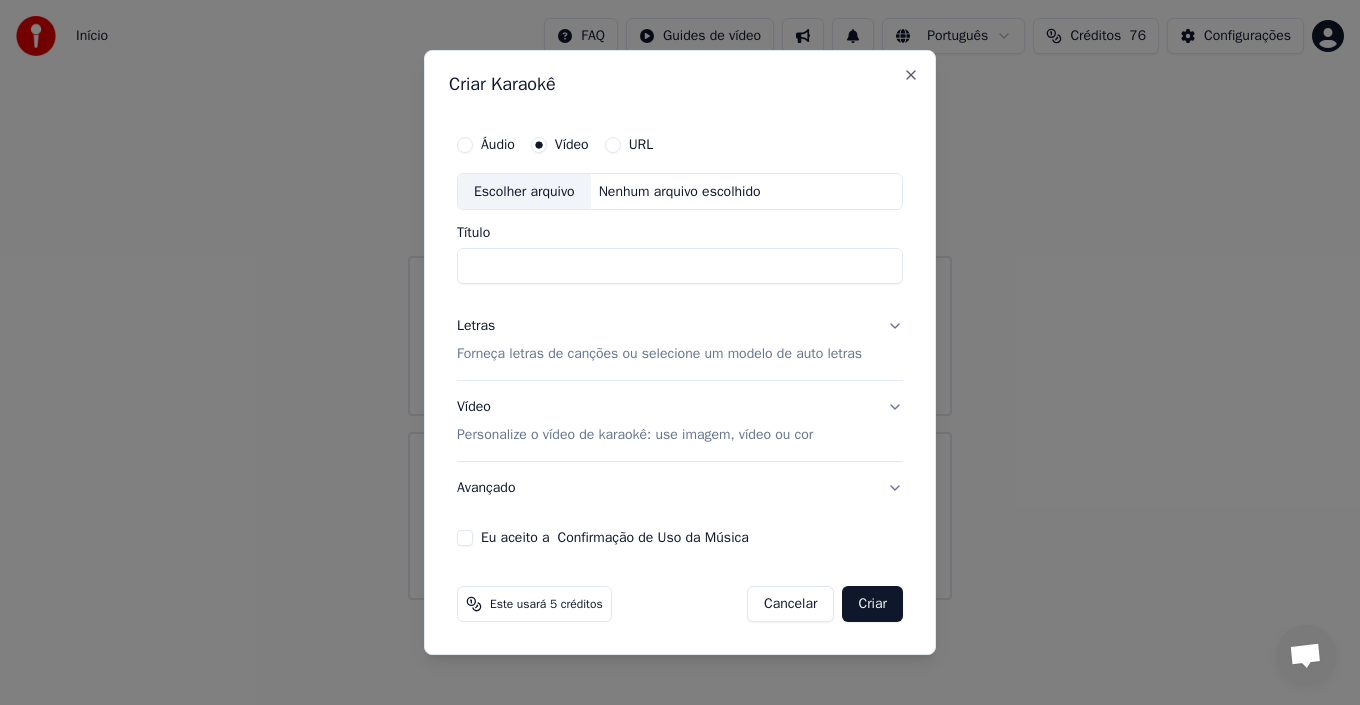click on "Escolher arquivo" at bounding box center (524, 192) 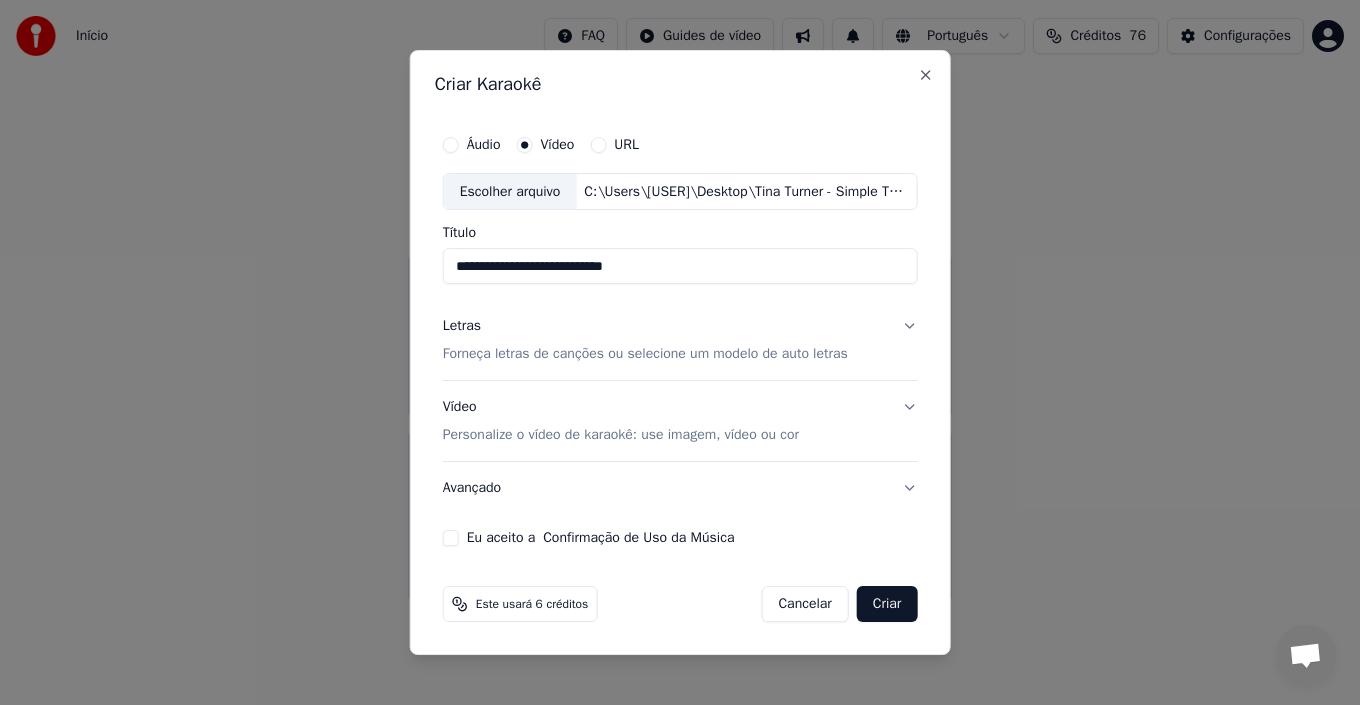 click on "**********" at bounding box center (680, 267) 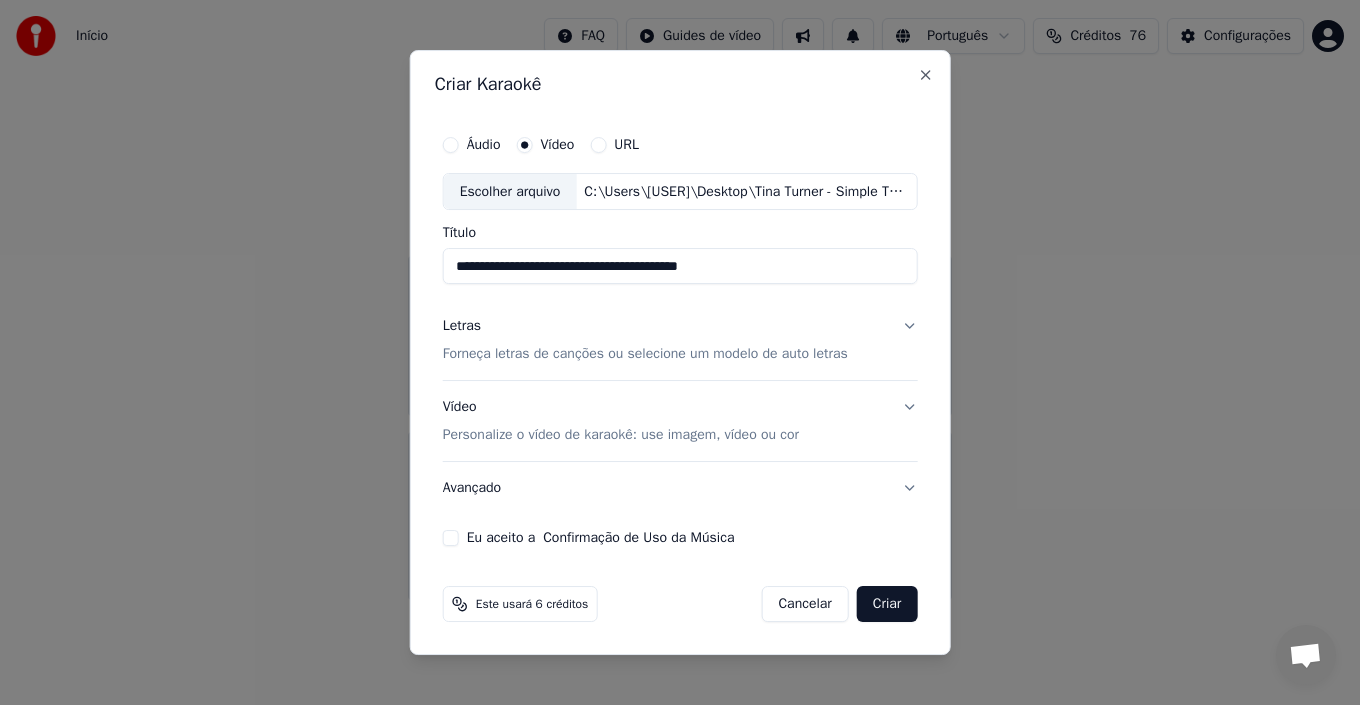 type on "**********" 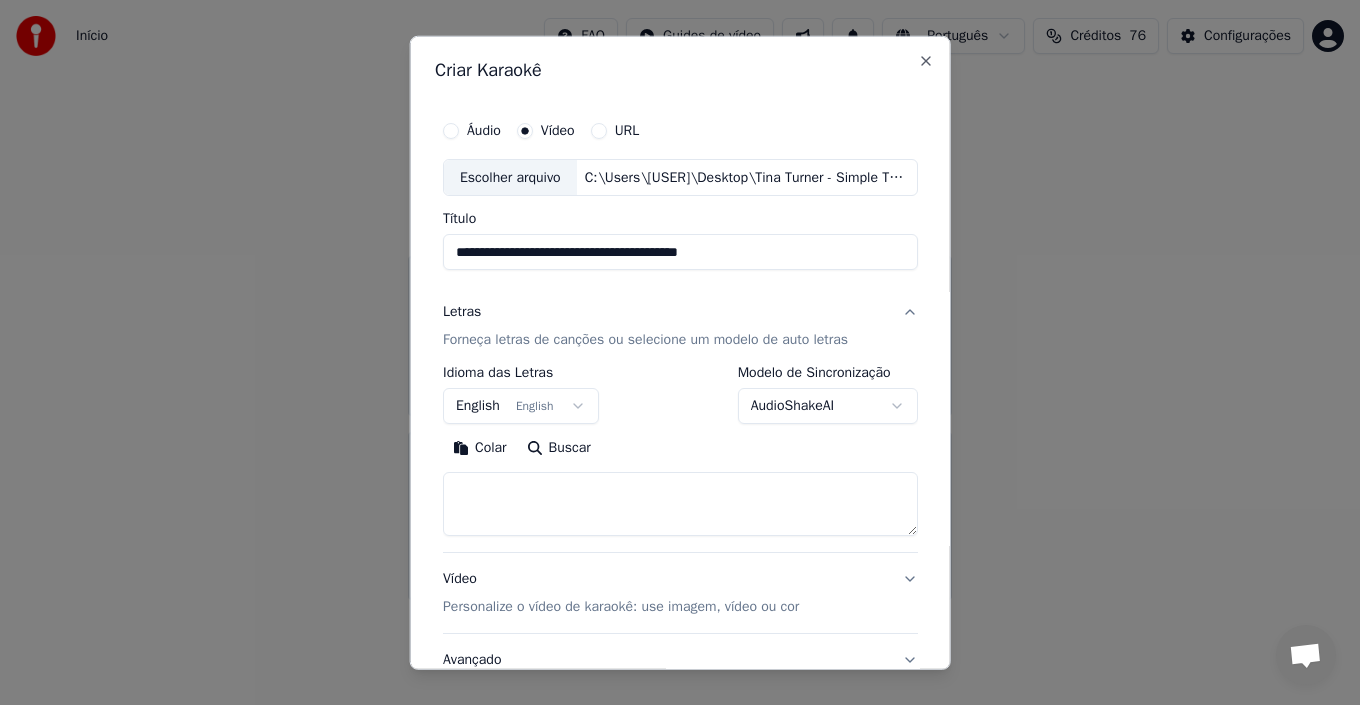 click at bounding box center (680, 504) 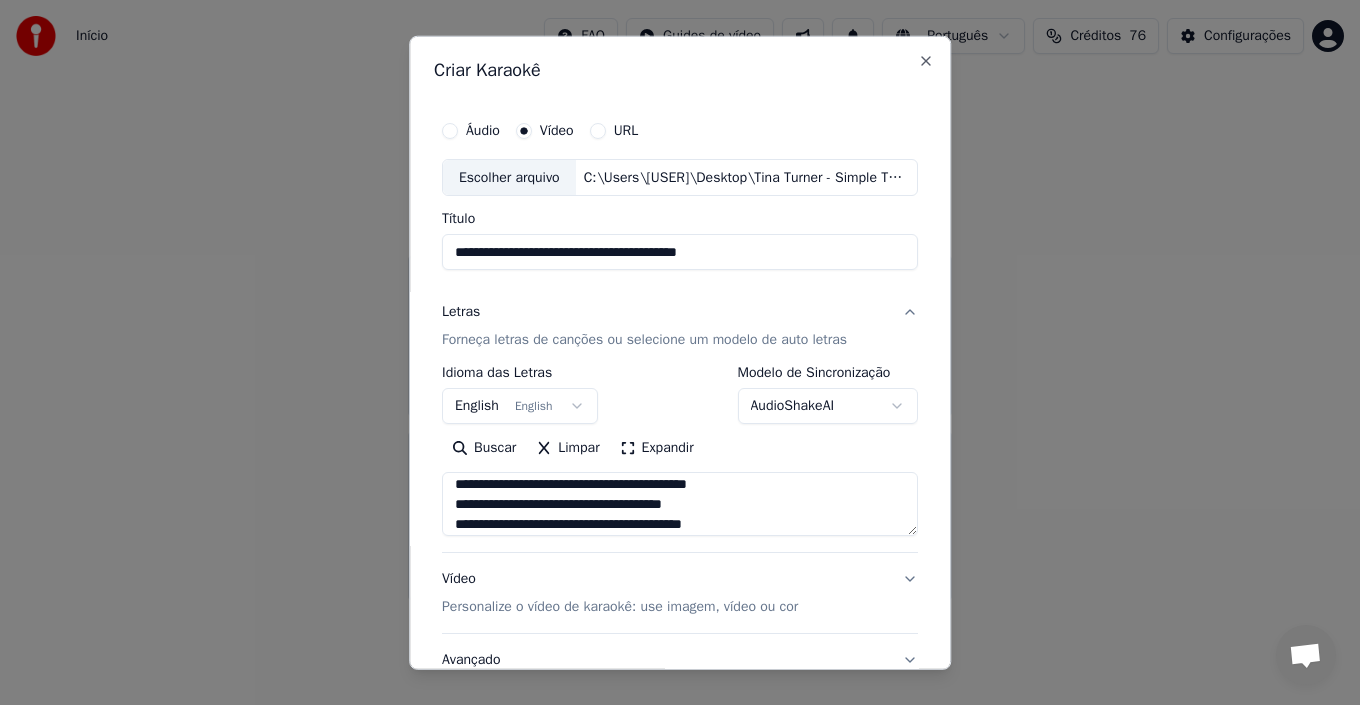scroll, scrollTop: 0, scrollLeft: 0, axis: both 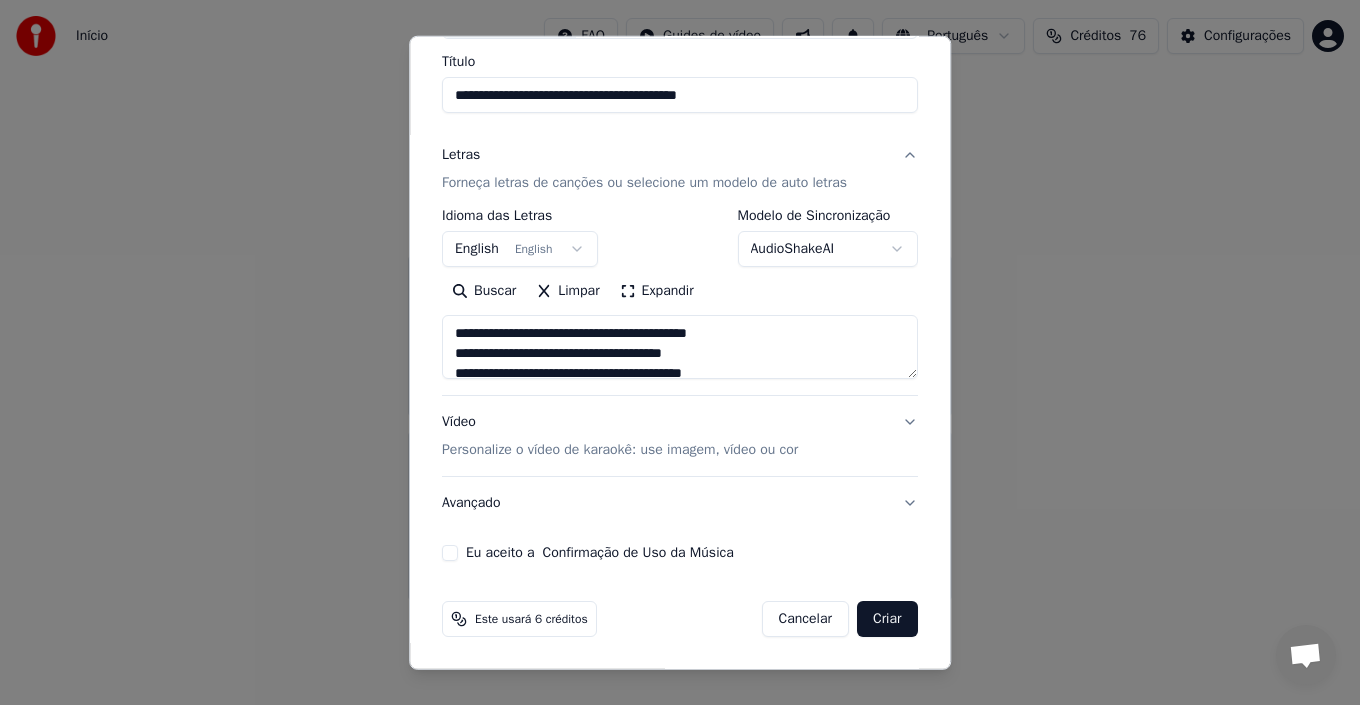 type on "**********" 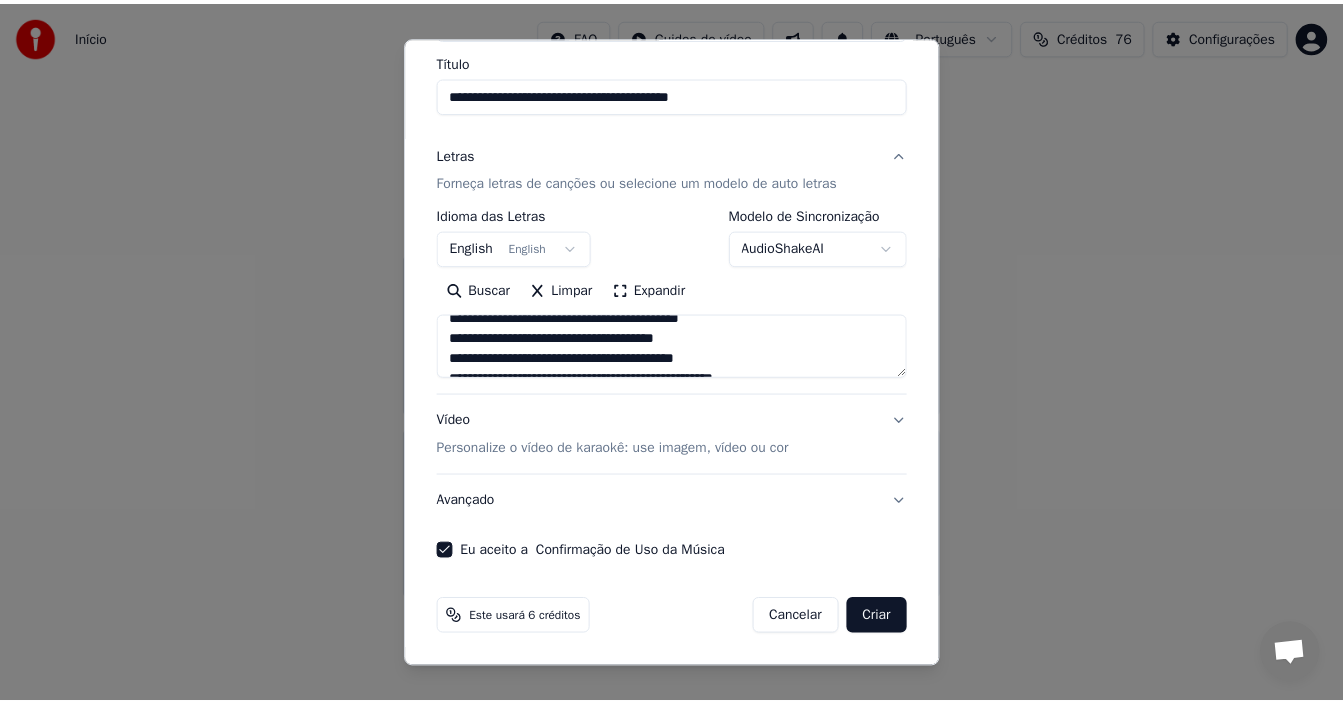 scroll, scrollTop: 0, scrollLeft: 0, axis: both 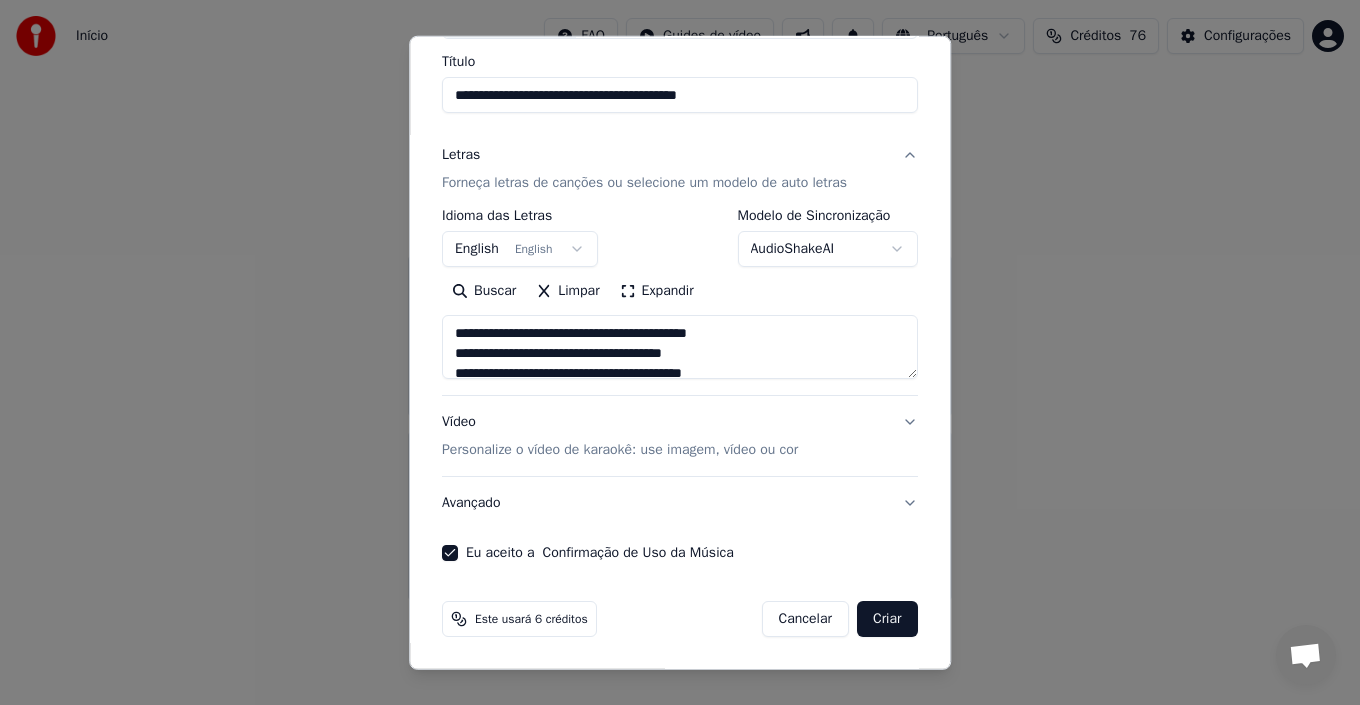 click on "Criar" at bounding box center (887, 619) 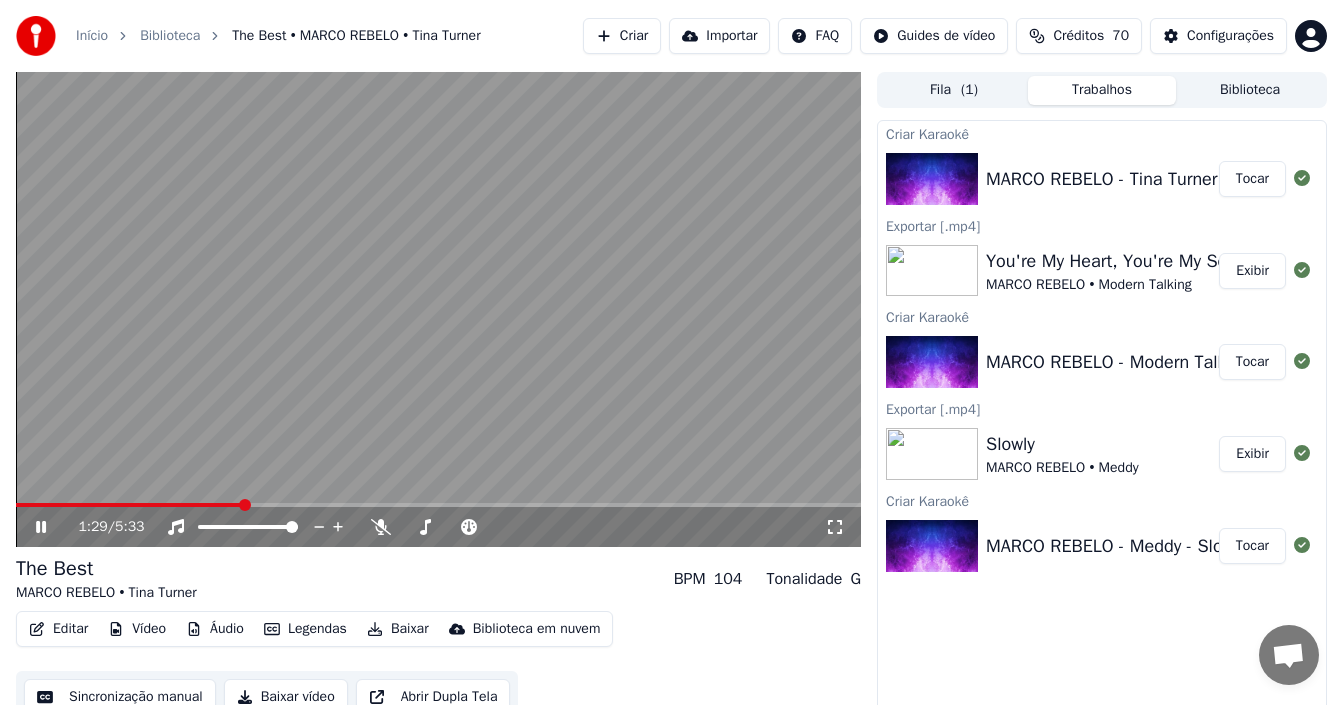 click 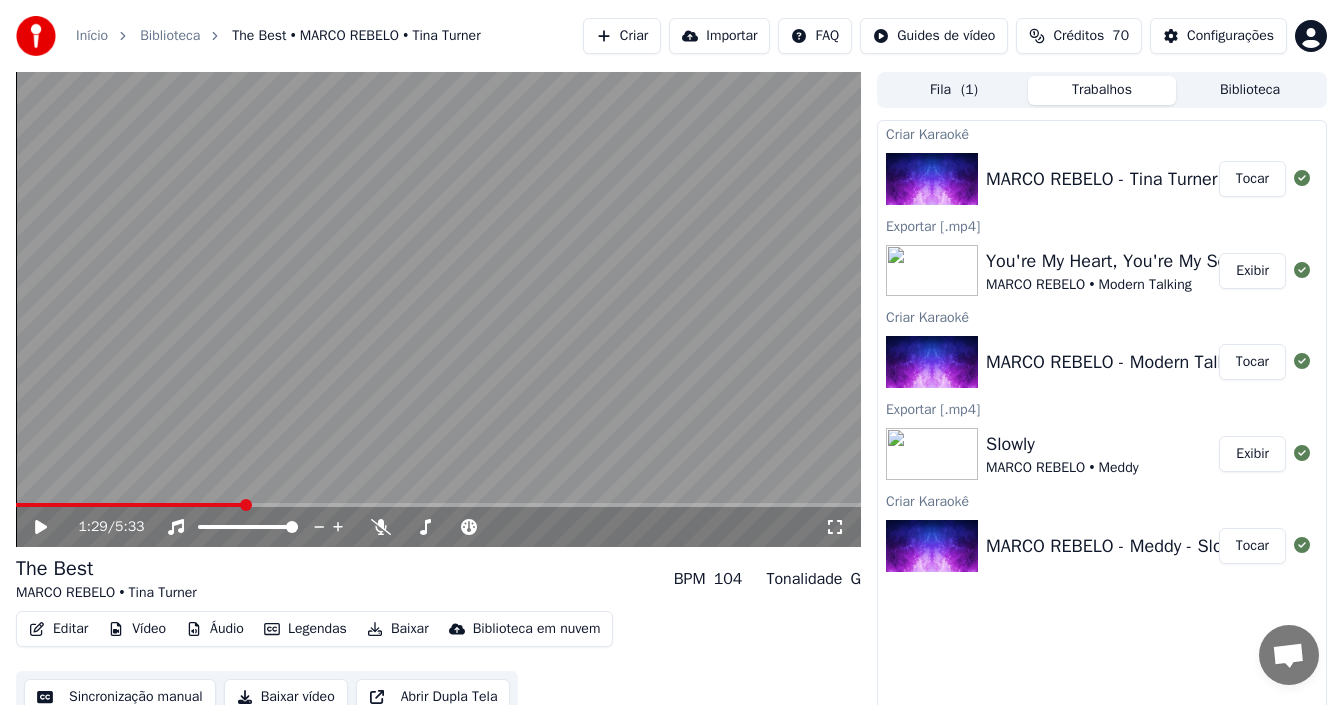 click on "Baixar vídeo" at bounding box center [286, 697] 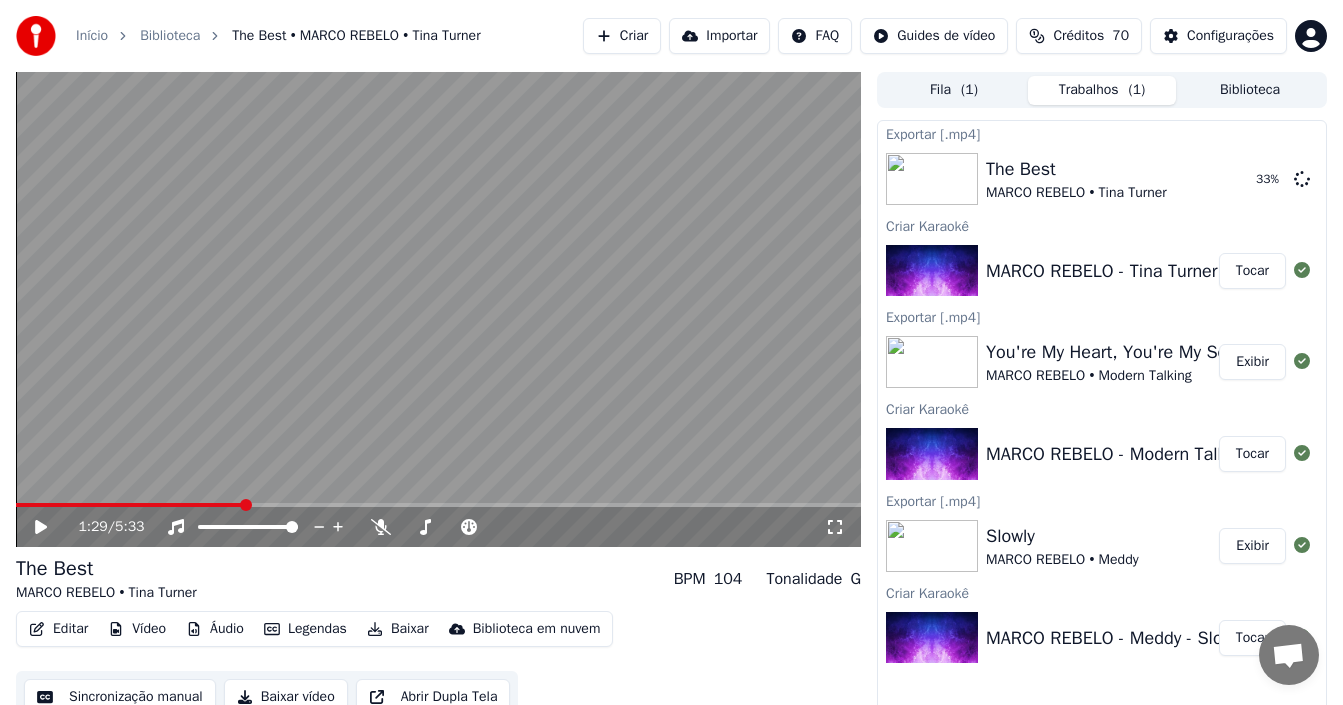 type 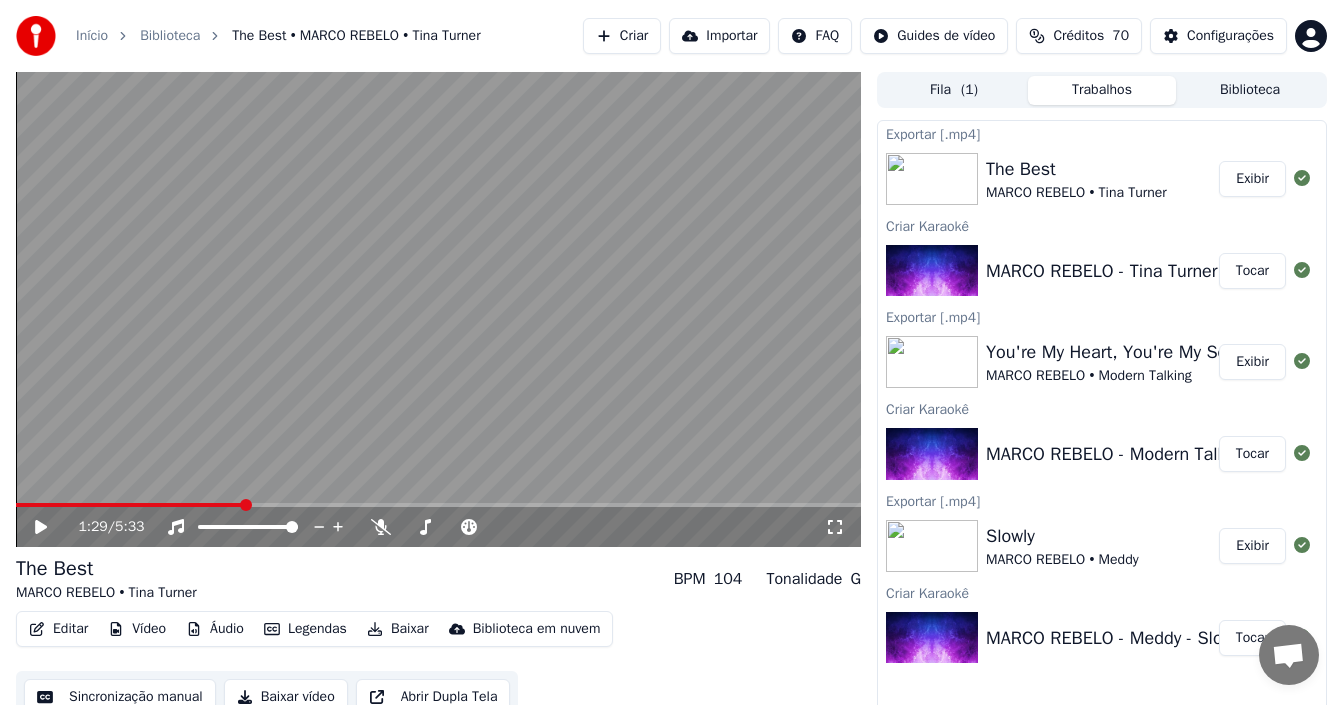 click on "Exibir" at bounding box center [1252, 179] 